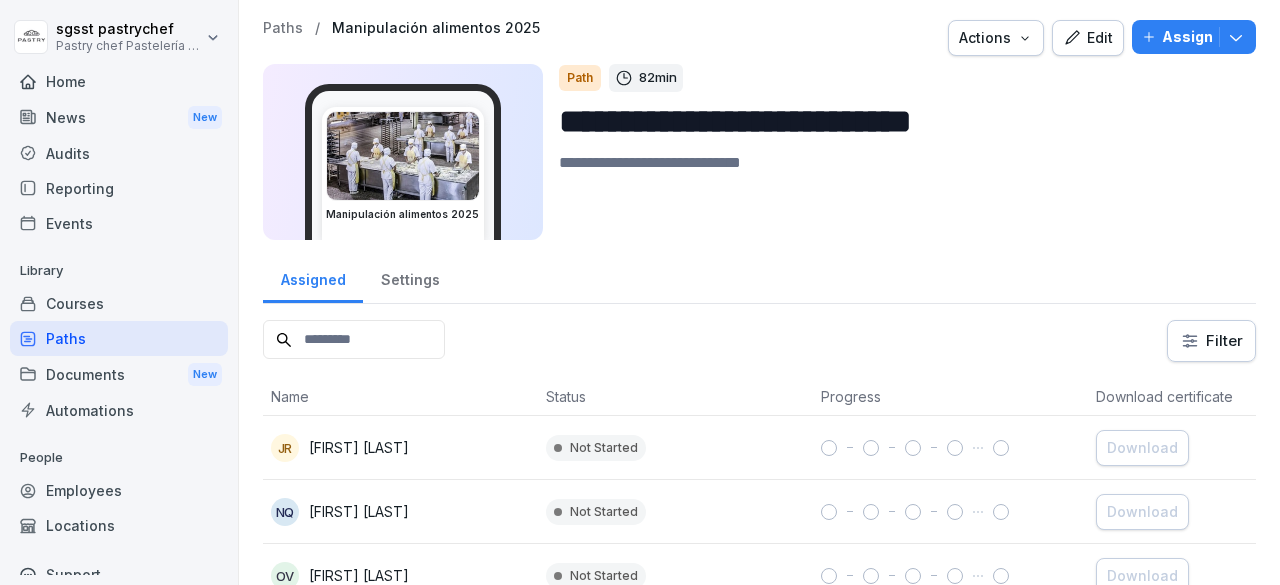 scroll, scrollTop: 0, scrollLeft: 0, axis: both 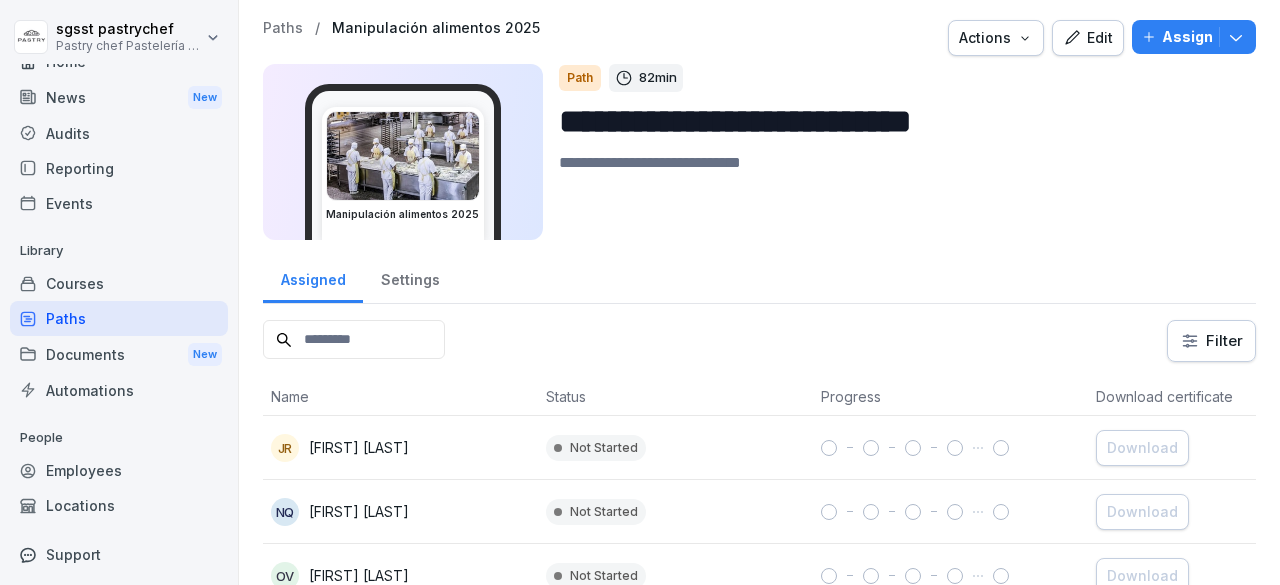 click on "Employees" at bounding box center [119, 470] 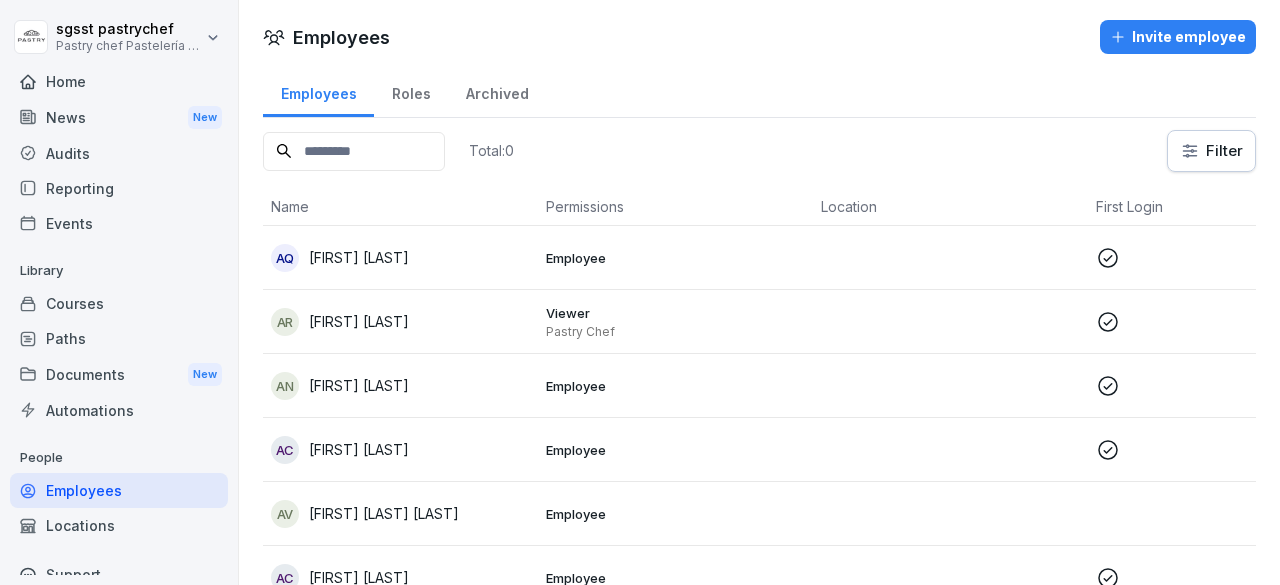 scroll, scrollTop: 0, scrollLeft: 0, axis: both 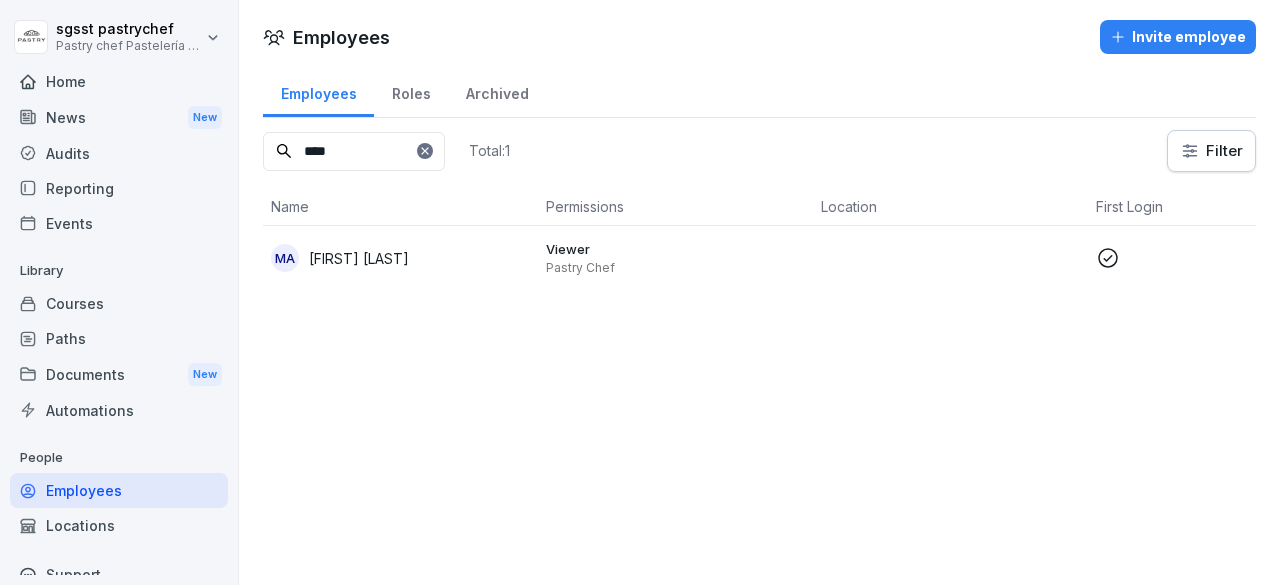 type on "****" 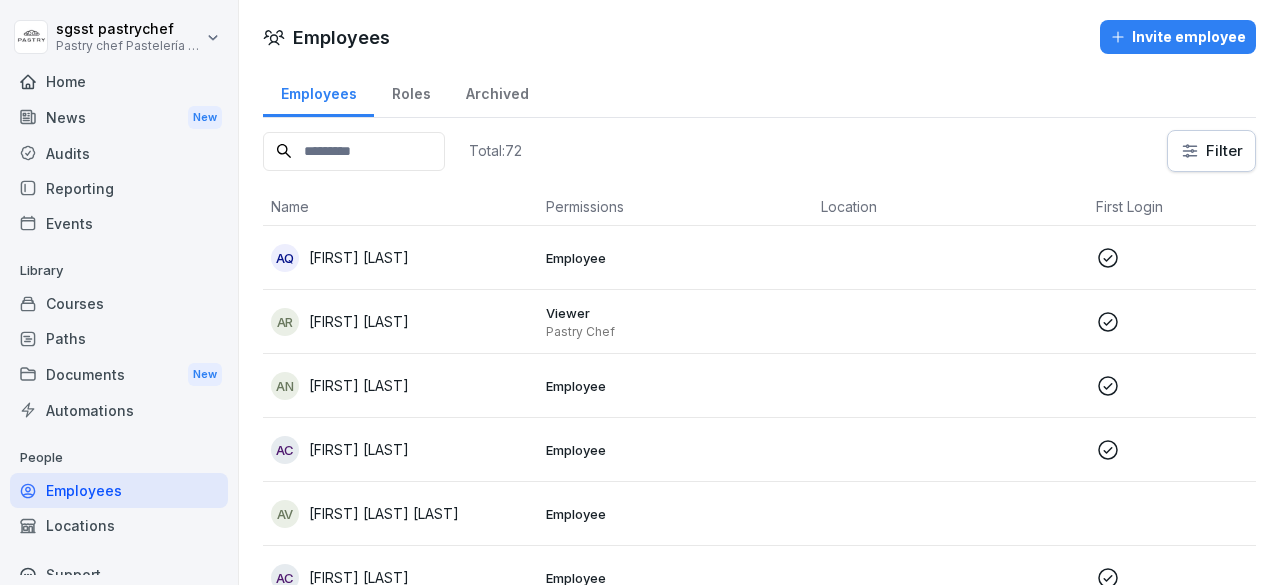 click on "Locations" at bounding box center (119, 525) 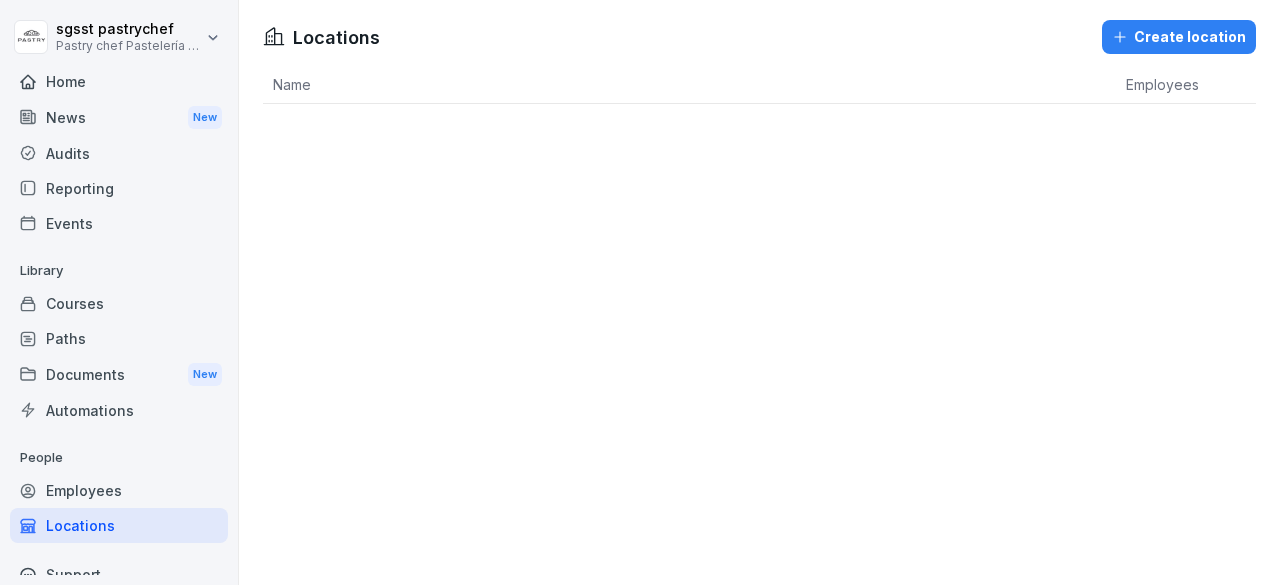 click on "Paths" at bounding box center [119, 338] 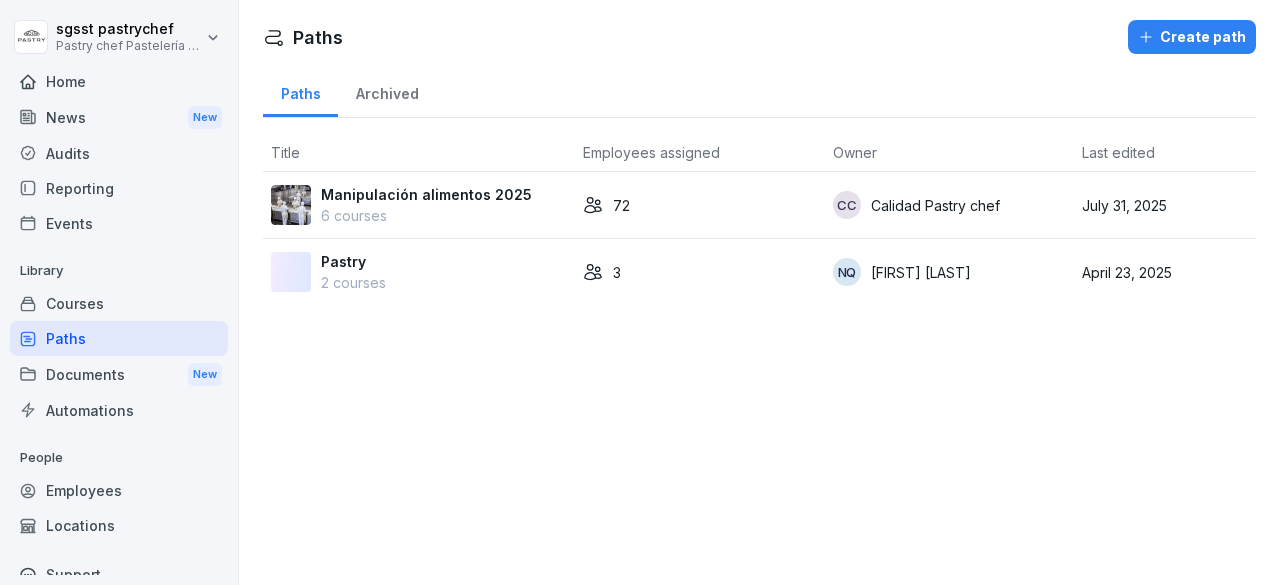 click on "6 courses" at bounding box center (426, 215) 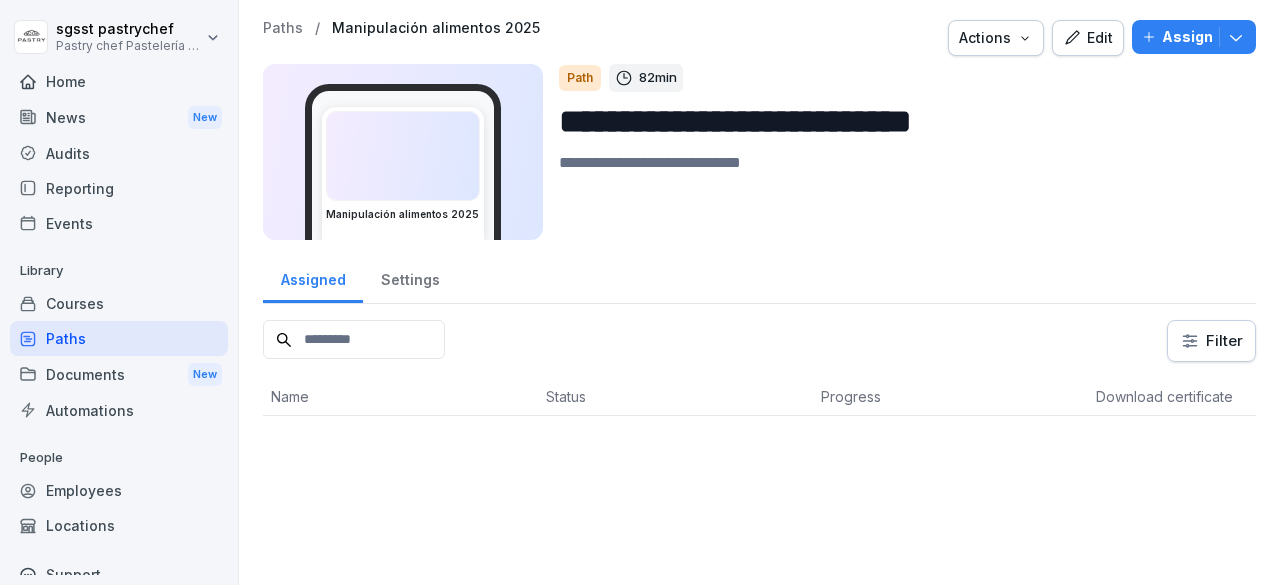 scroll, scrollTop: 0, scrollLeft: 0, axis: both 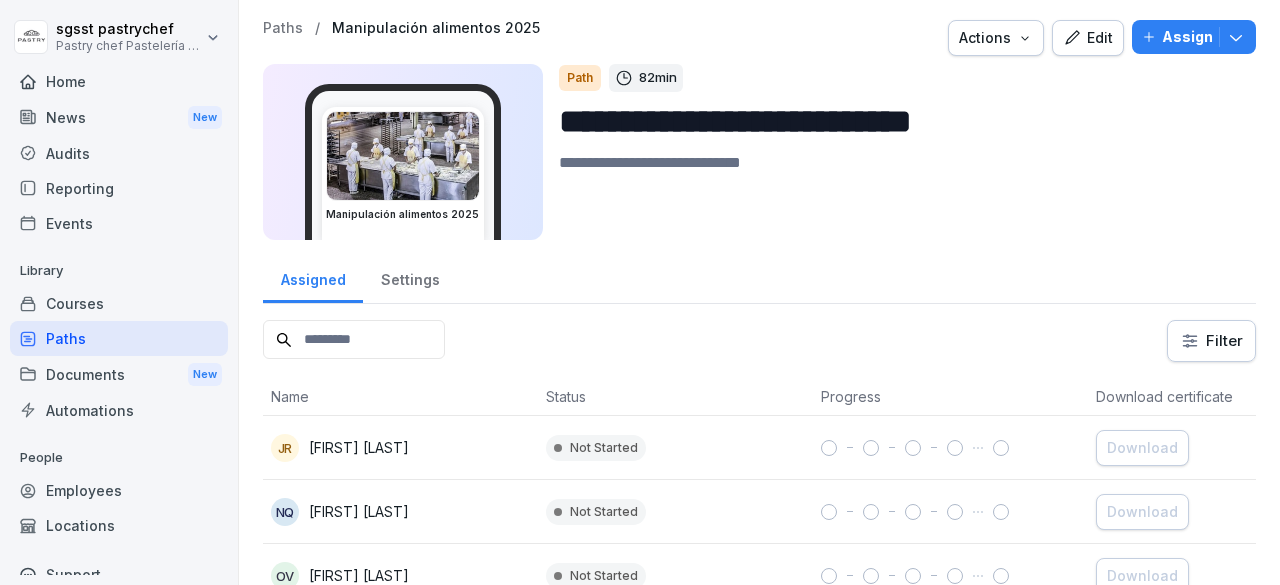 click at bounding box center [354, 339] 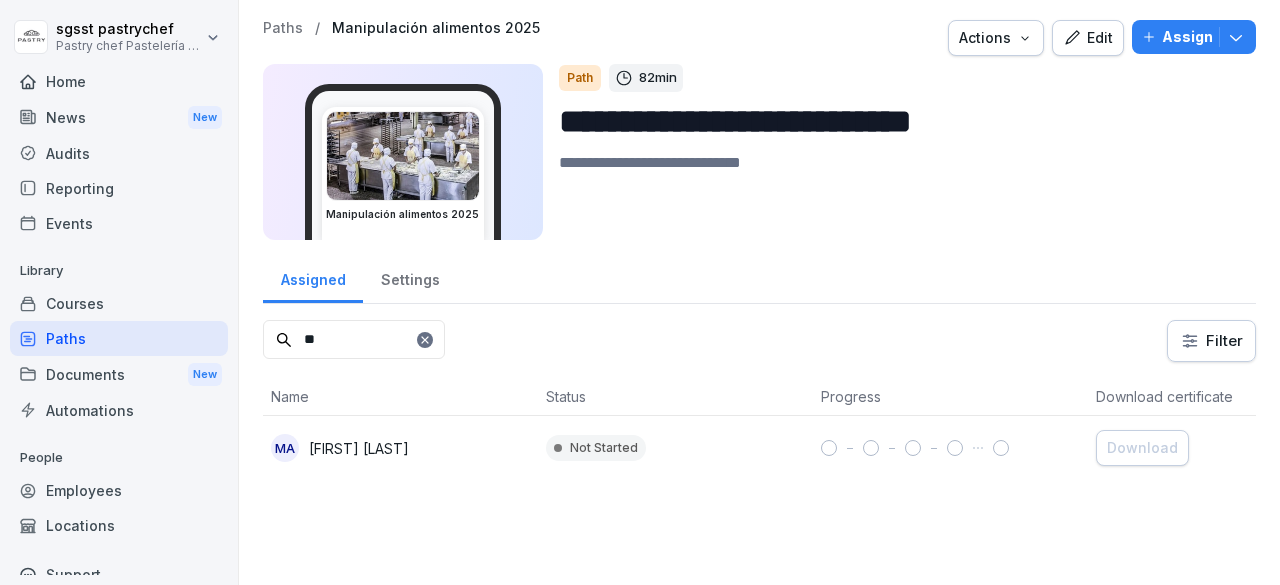 type on "*" 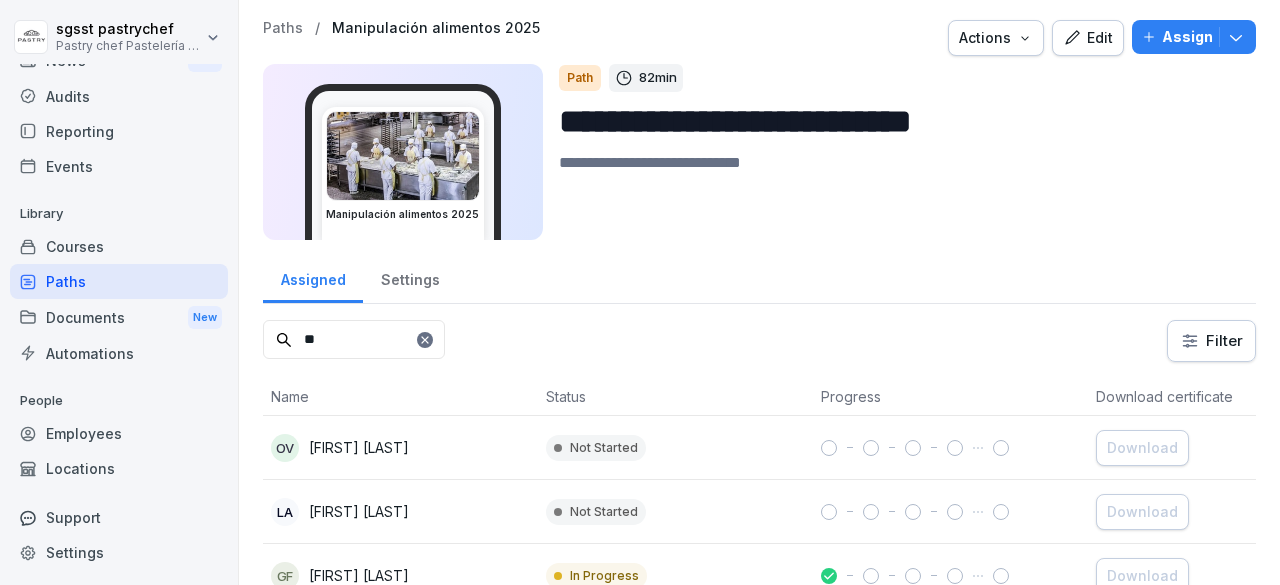 scroll, scrollTop: 58, scrollLeft: 0, axis: vertical 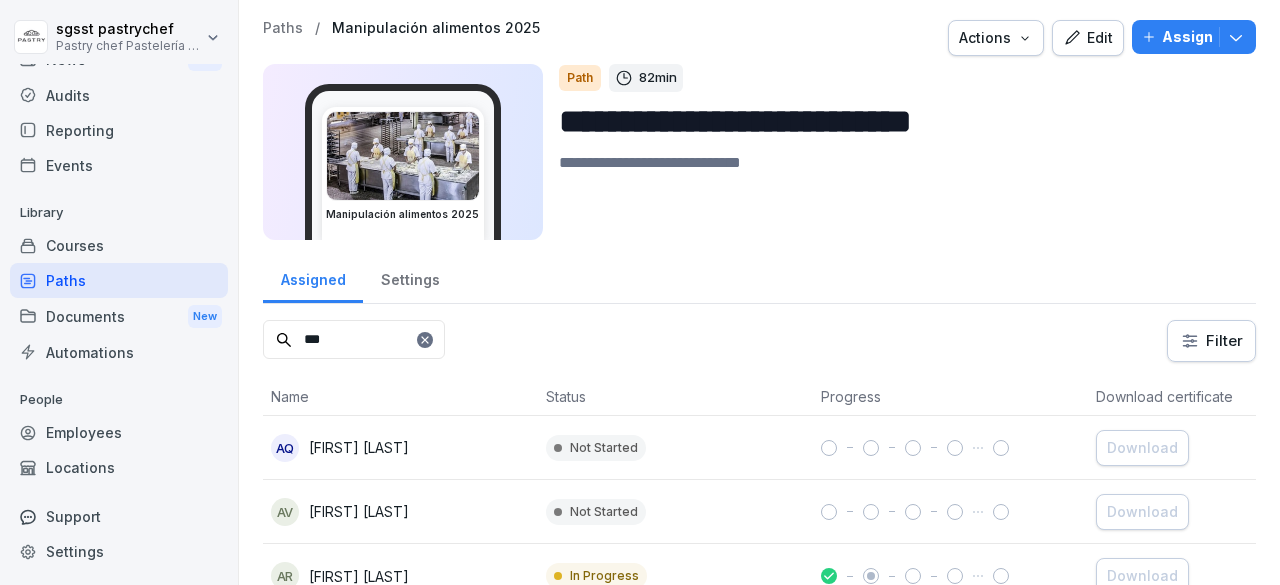 type on "***" 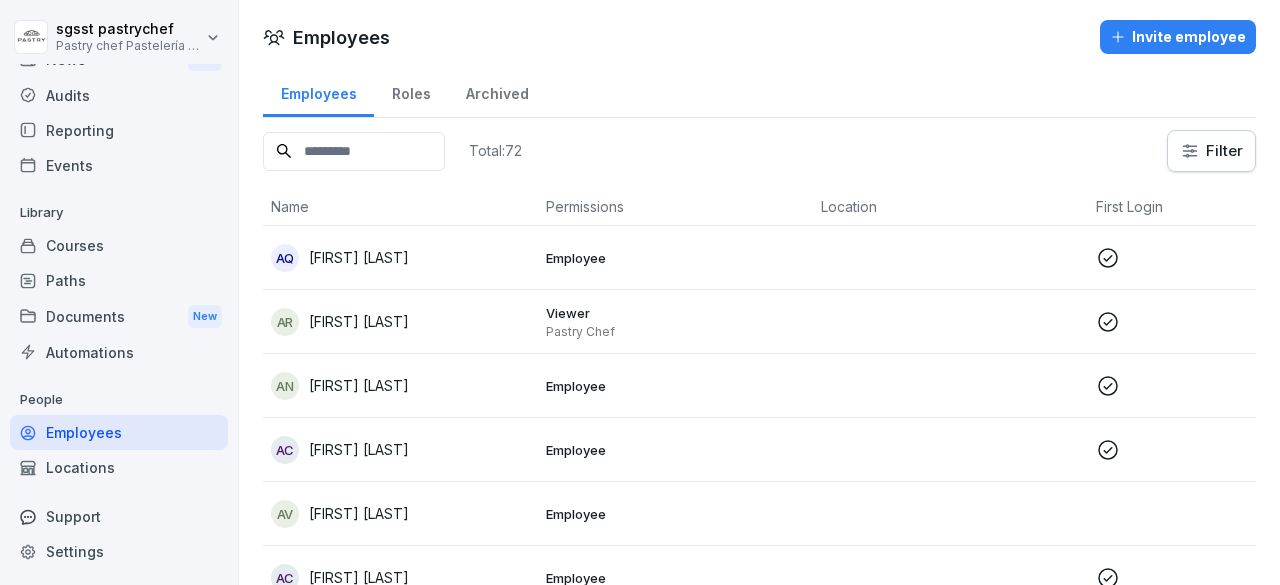 click at bounding box center (354, 151) 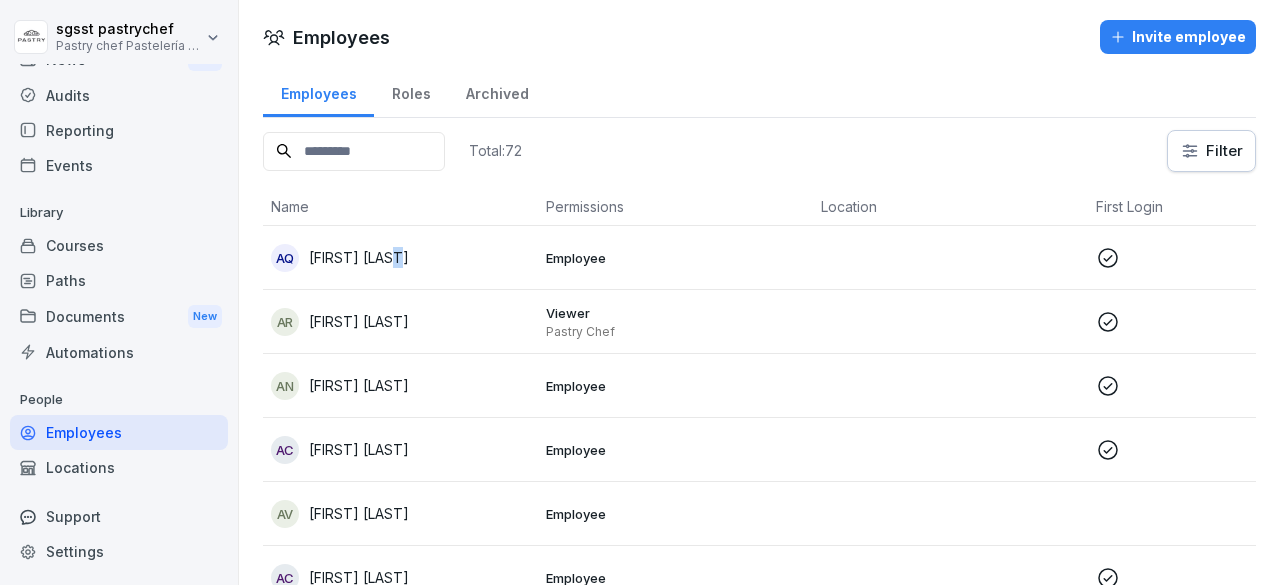 drag, startPoint x: 421, startPoint y: 240, endPoint x: 395, endPoint y: 248, distance: 27.202942 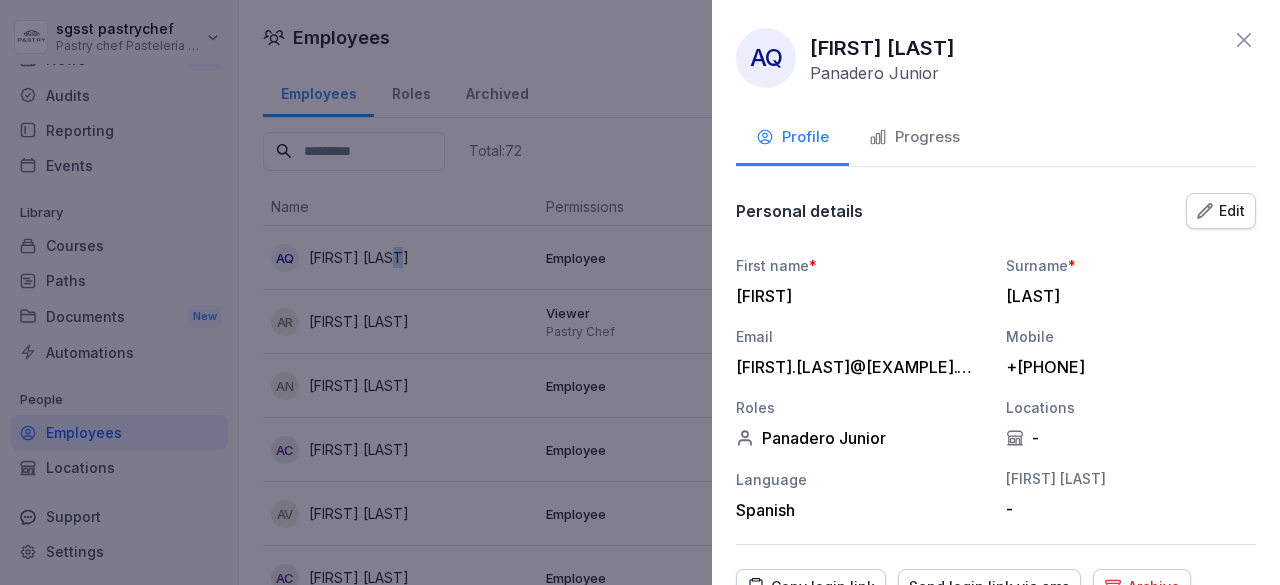 scroll, scrollTop: 95, scrollLeft: 0, axis: vertical 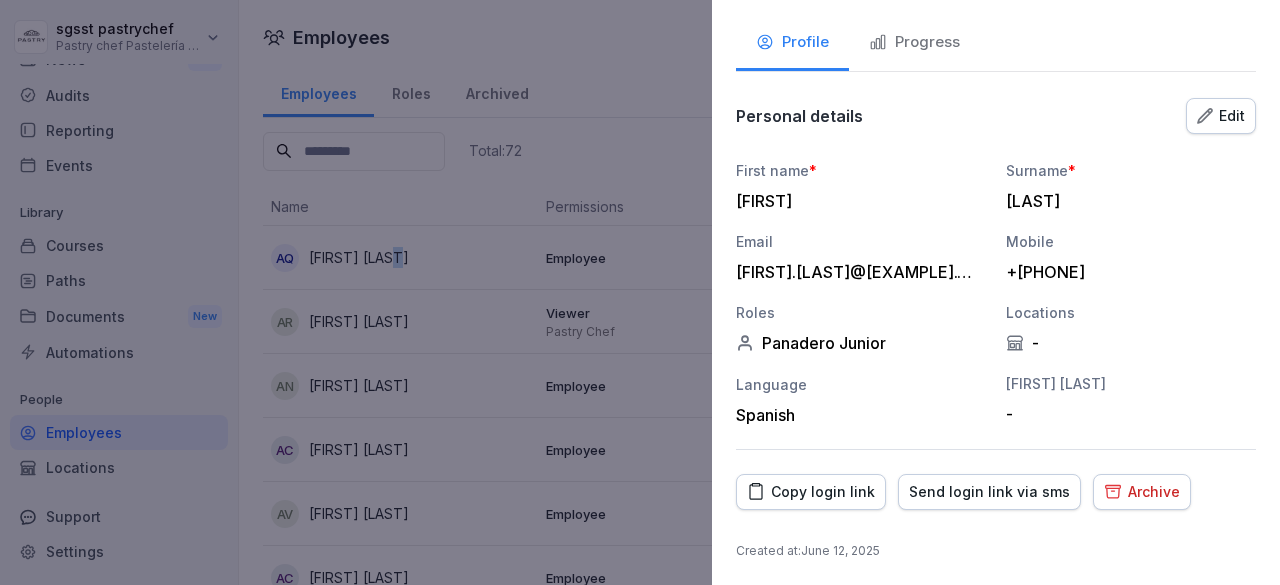 click on "Archive" at bounding box center [1142, 492] 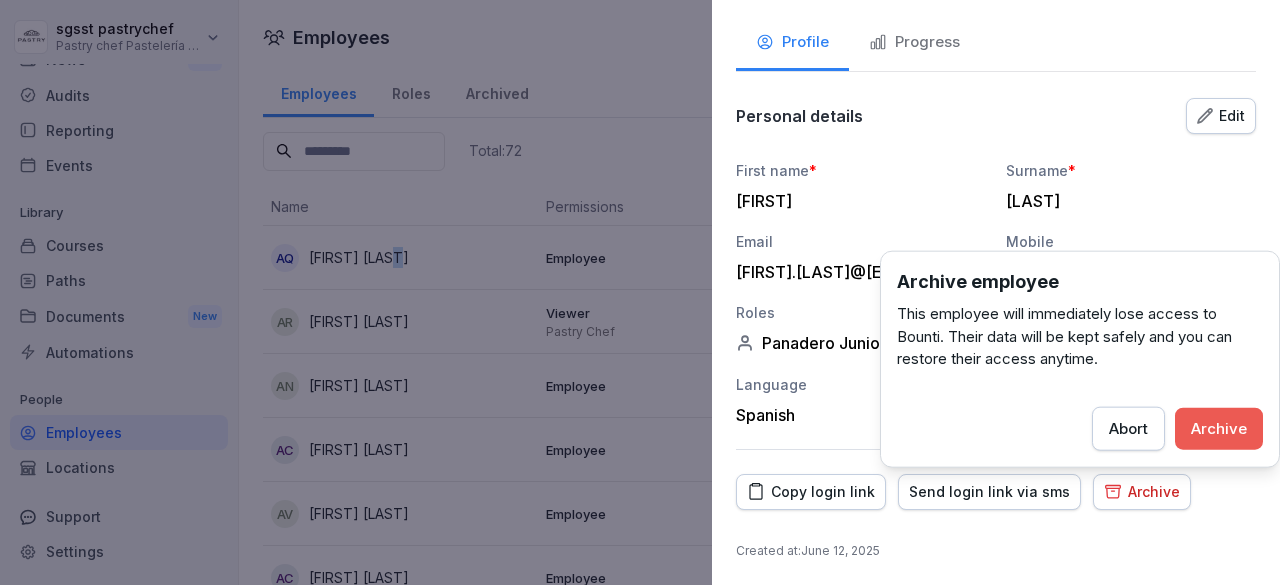 click on "Archive" at bounding box center [1219, 428] 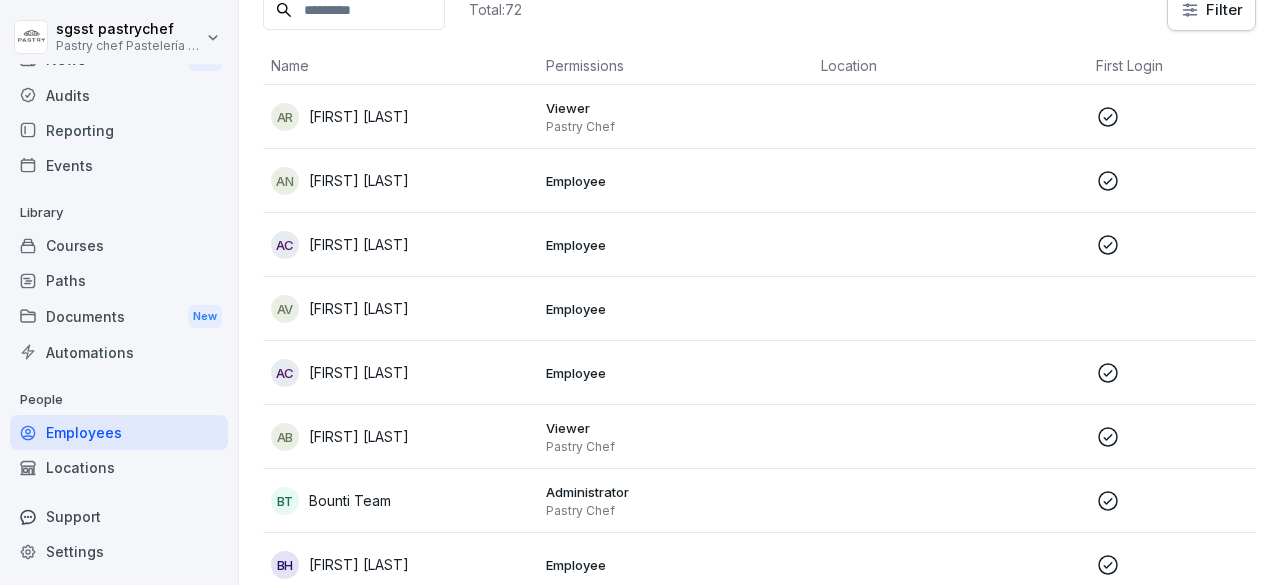scroll, scrollTop: 57, scrollLeft: 0, axis: vertical 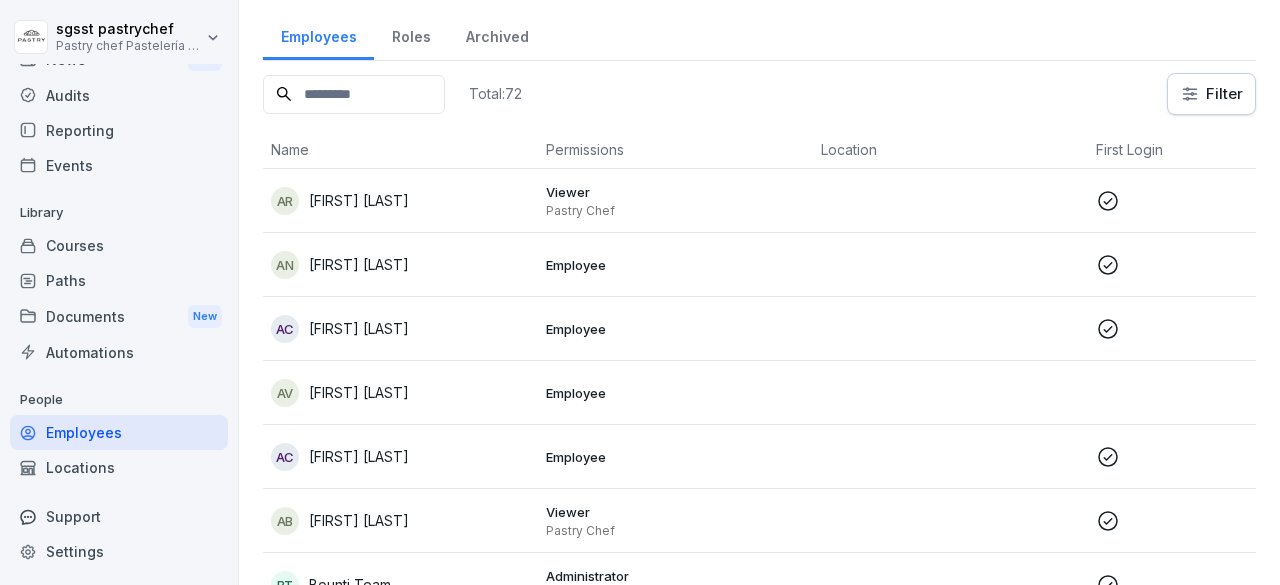 click at bounding box center [354, 94] 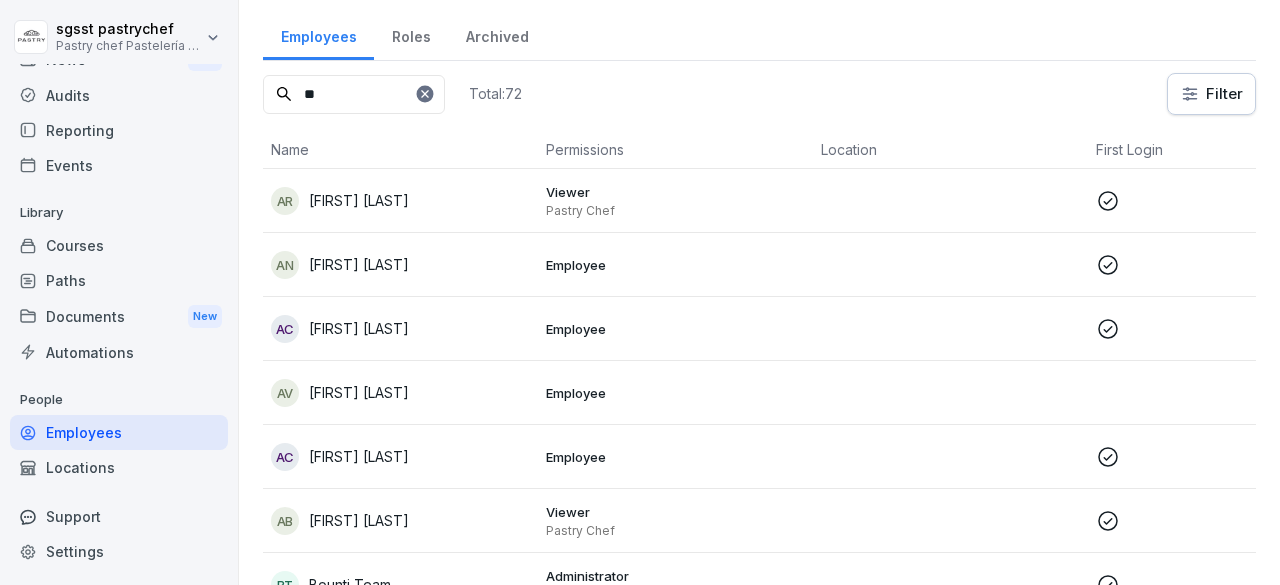 scroll, scrollTop: 0, scrollLeft: 0, axis: both 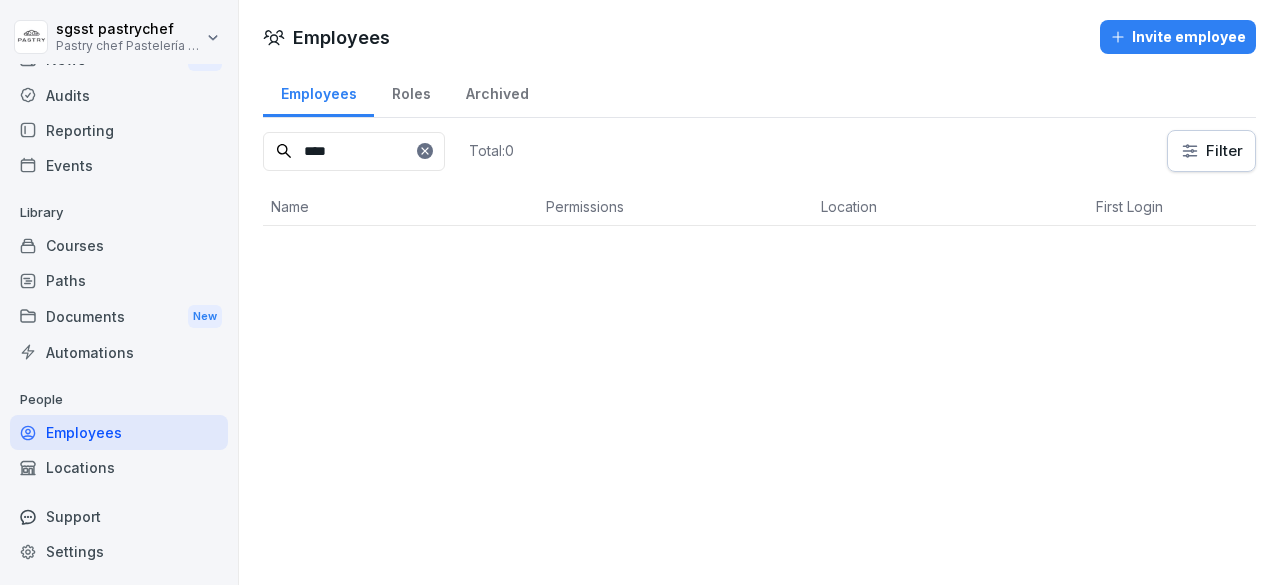 type on "****" 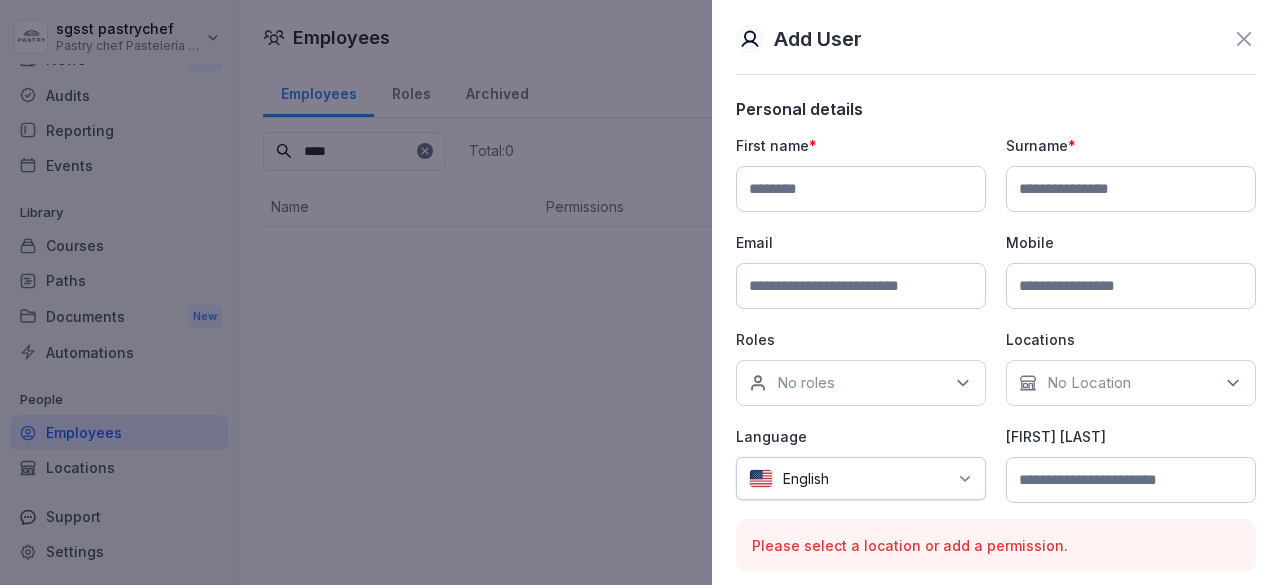 type on "*" 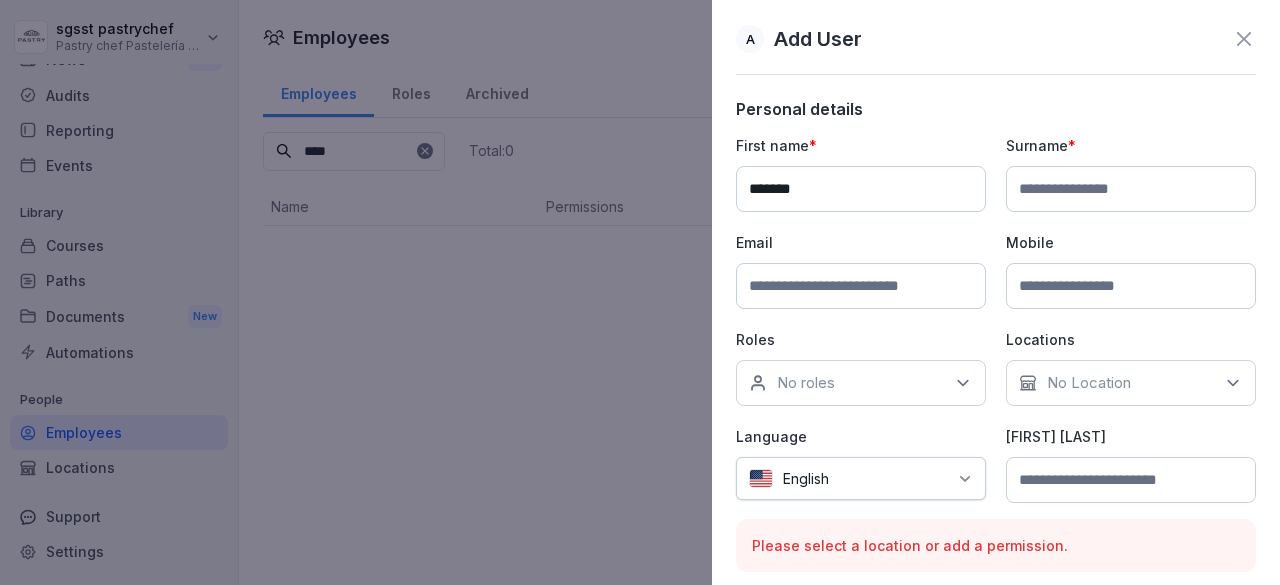 type on "*******" 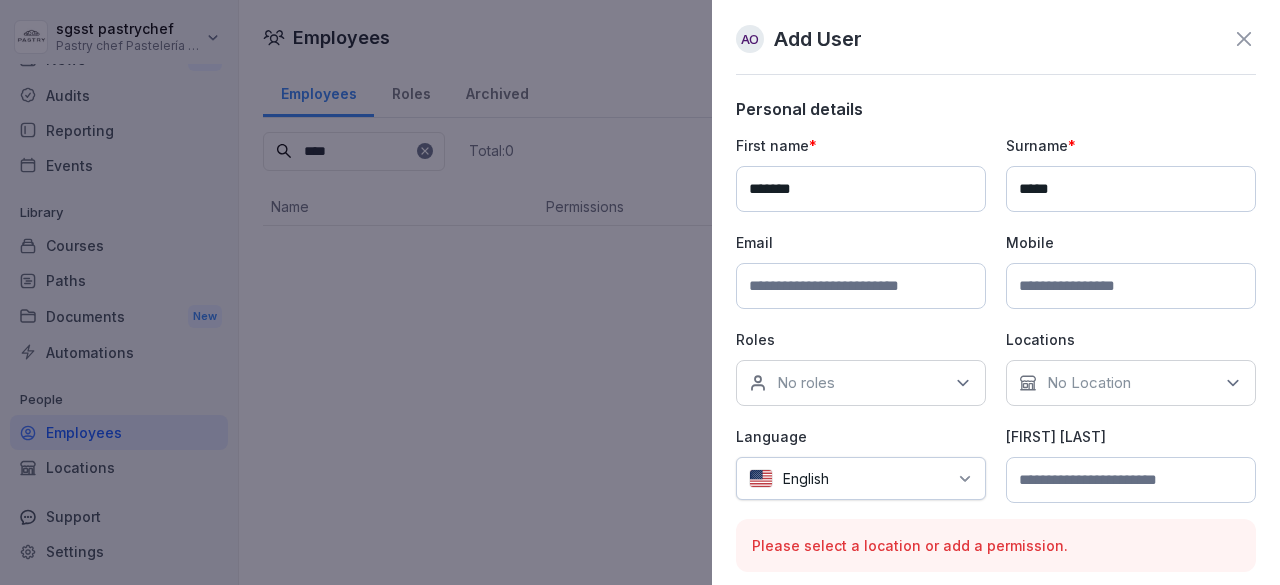 type on "*****" 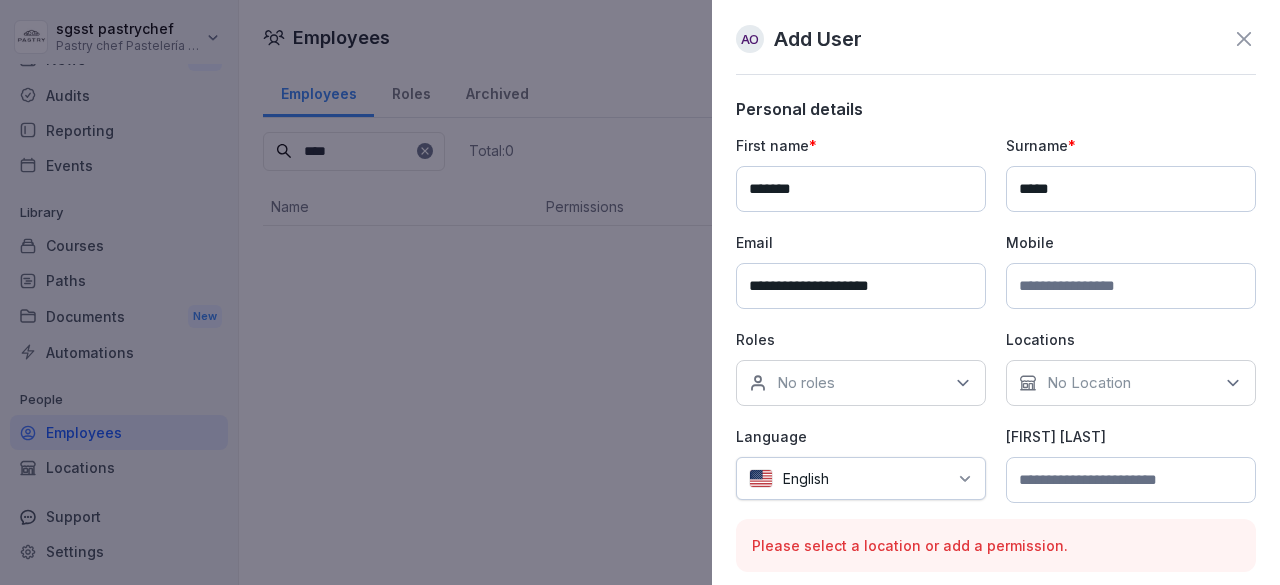 type on "**********" 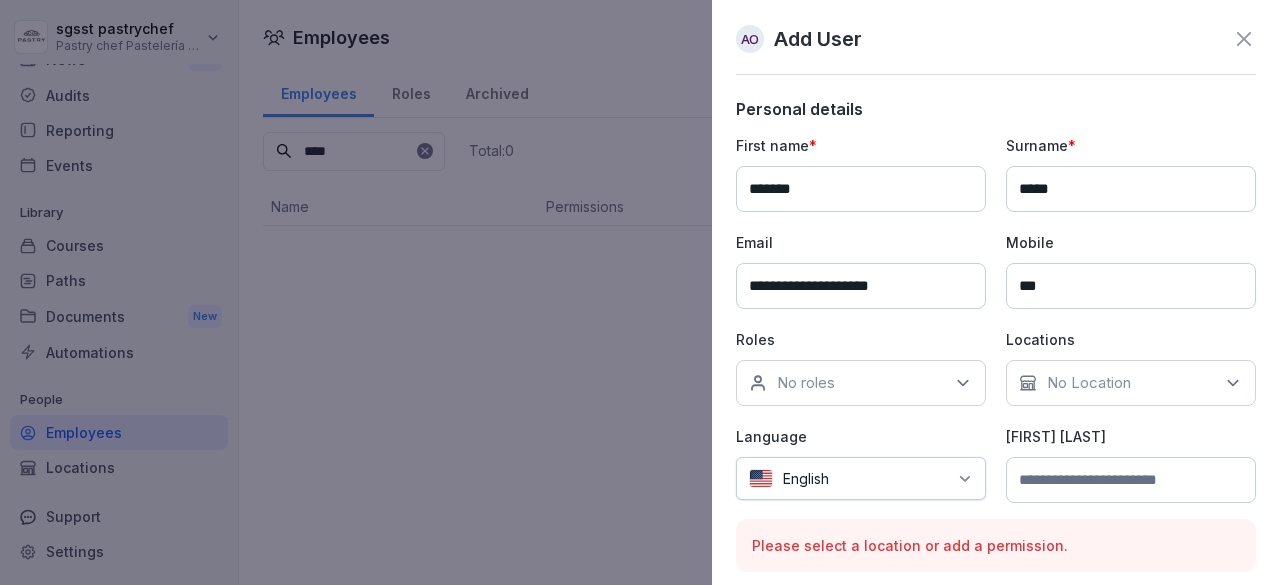 paste on "**********" 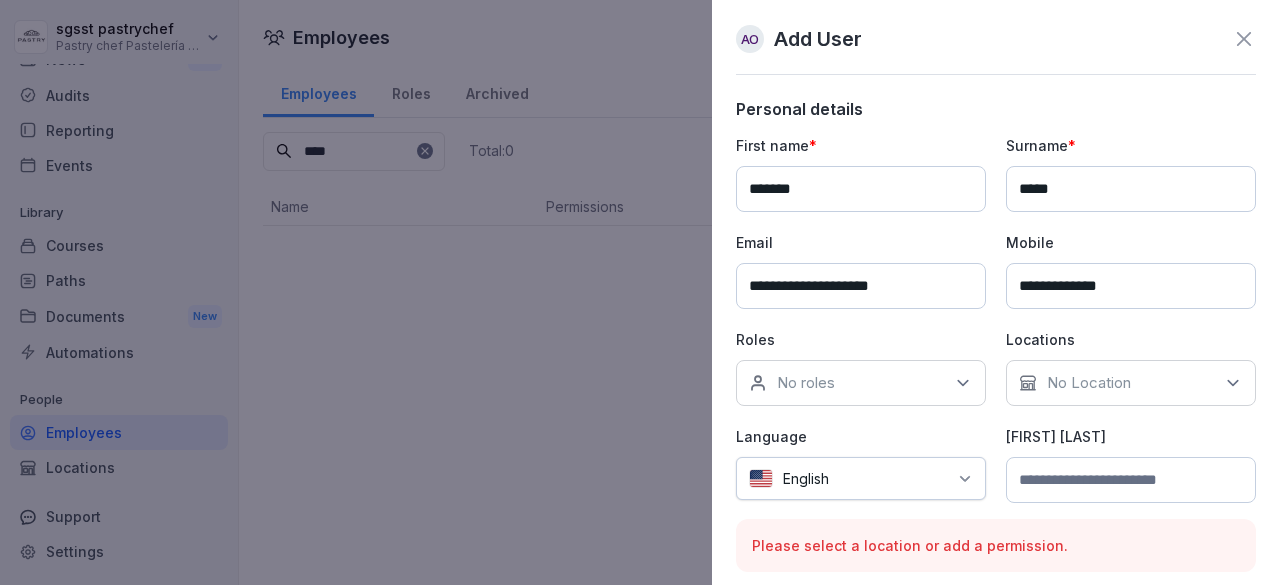 type on "**********" 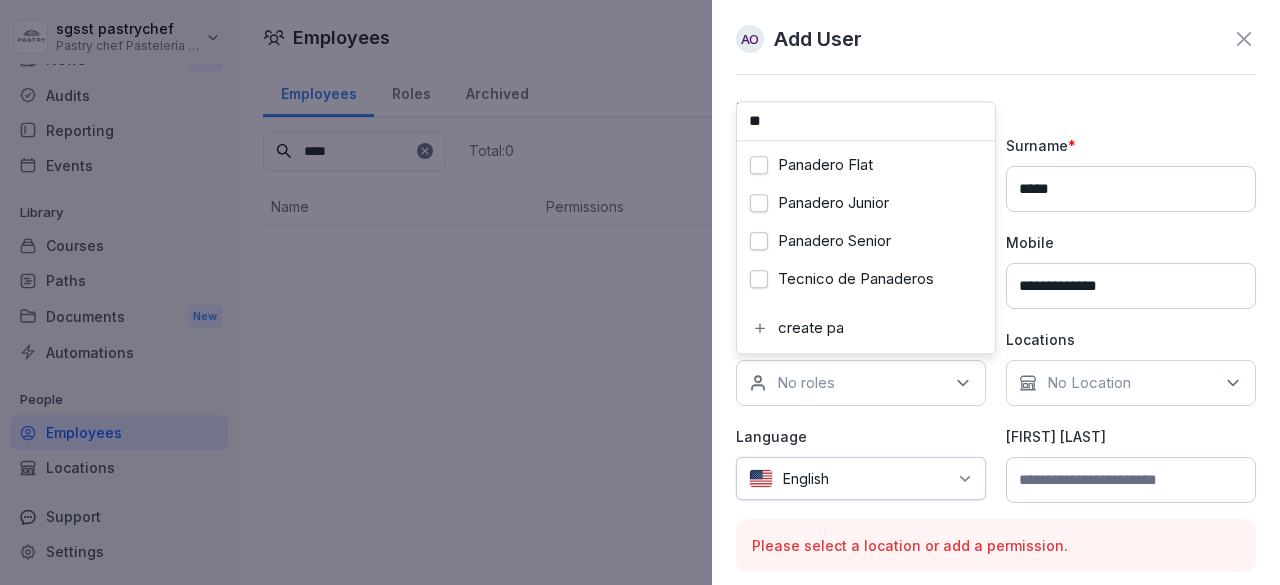 type on "**" 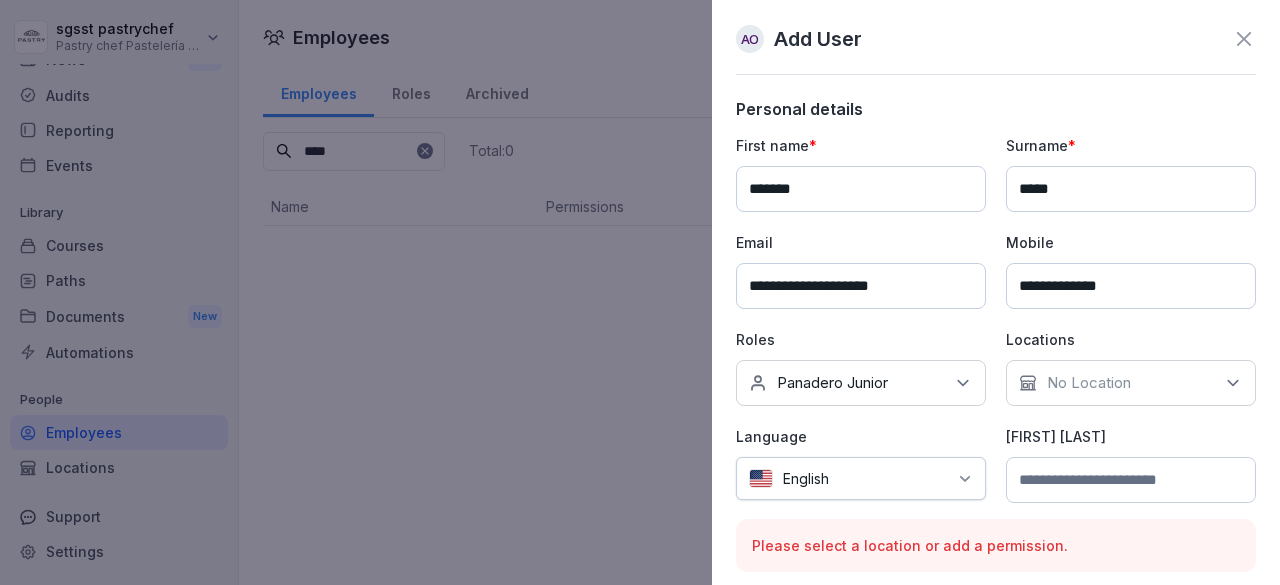 click on "No Location" at bounding box center [1131, 383] 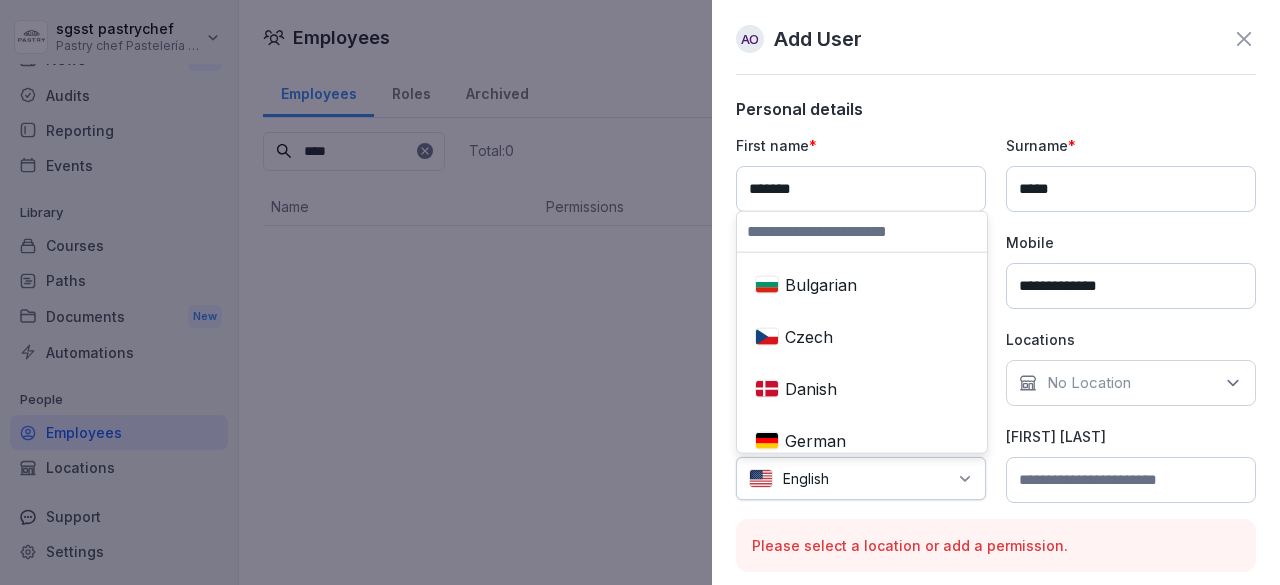scroll, scrollTop: 0, scrollLeft: 0, axis: both 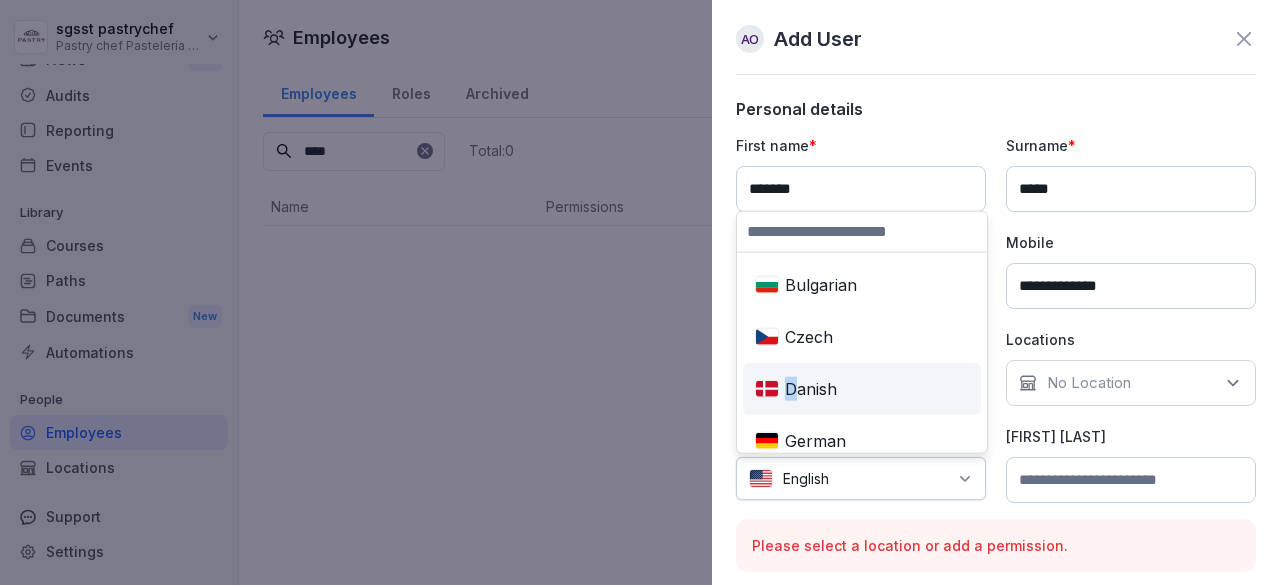 drag, startPoint x: 828, startPoint y: 408, endPoint x: 790, endPoint y: 392, distance: 41.231056 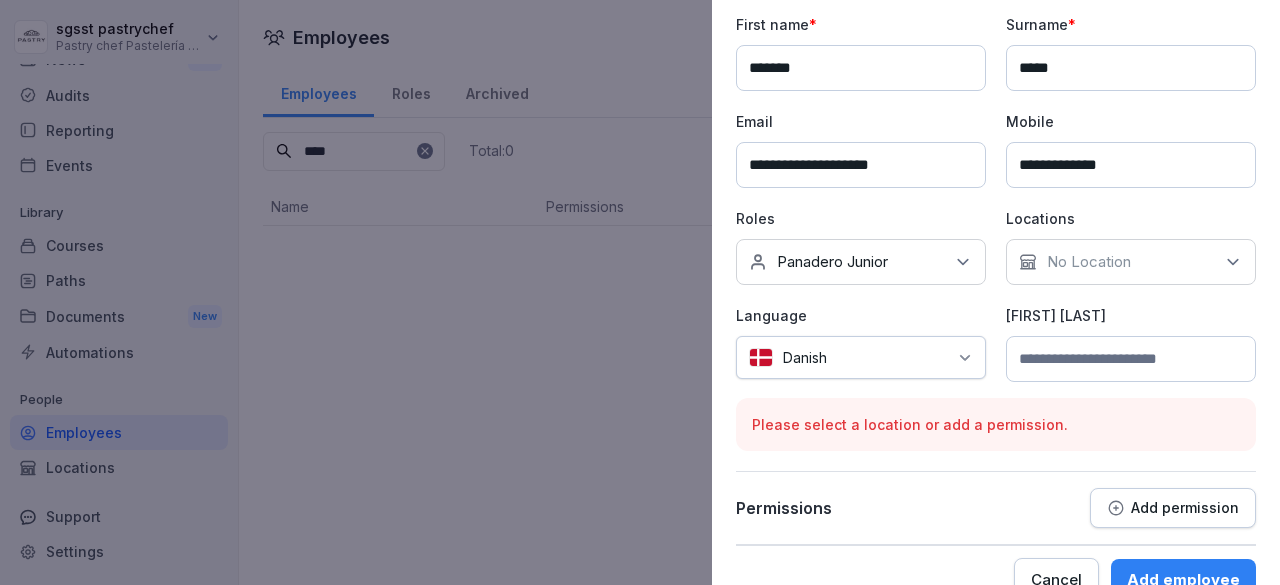 scroll, scrollTop: 122, scrollLeft: 0, axis: vertical 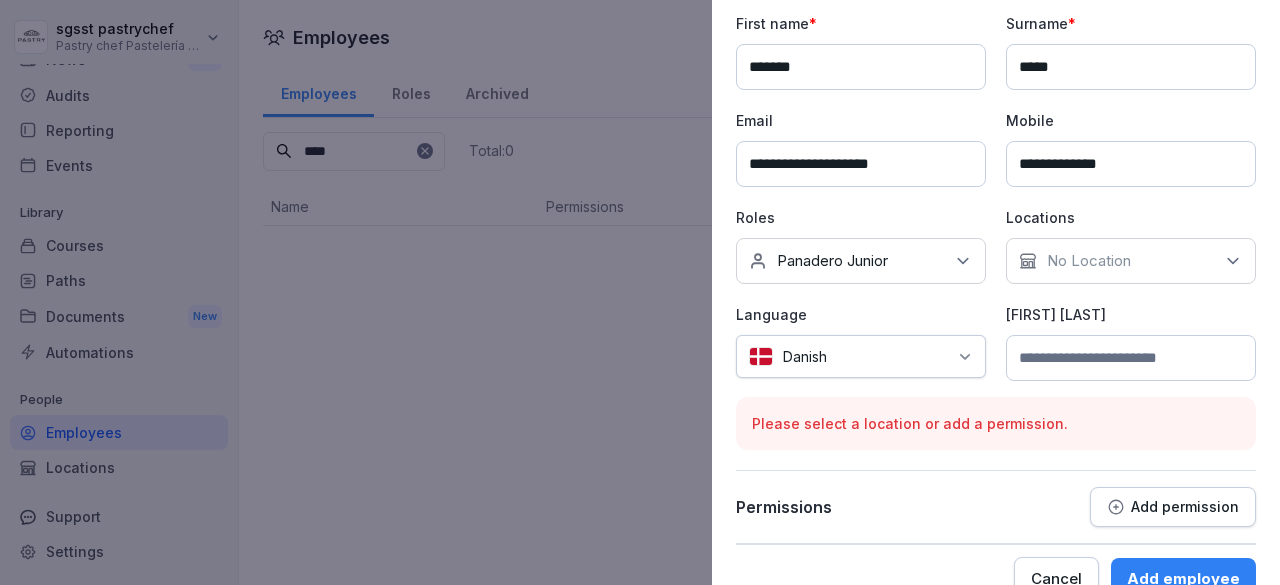 click on "Danish" at bounding box center (861, 356) 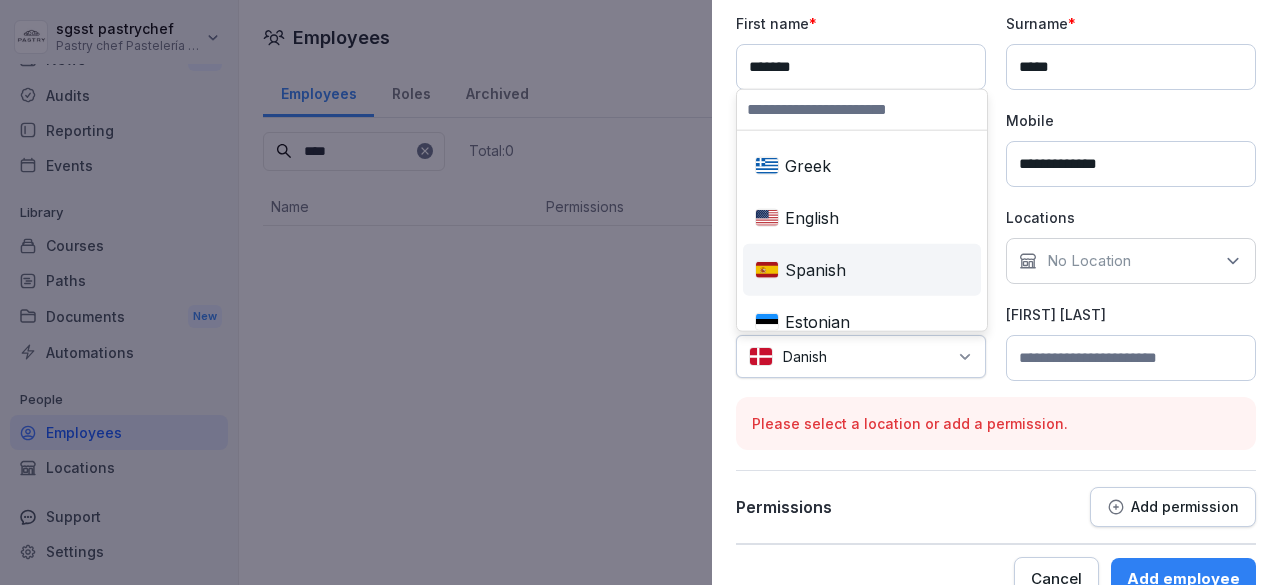 scroll, scrollTop: 206, scrollLeft: 0, axis: vertical 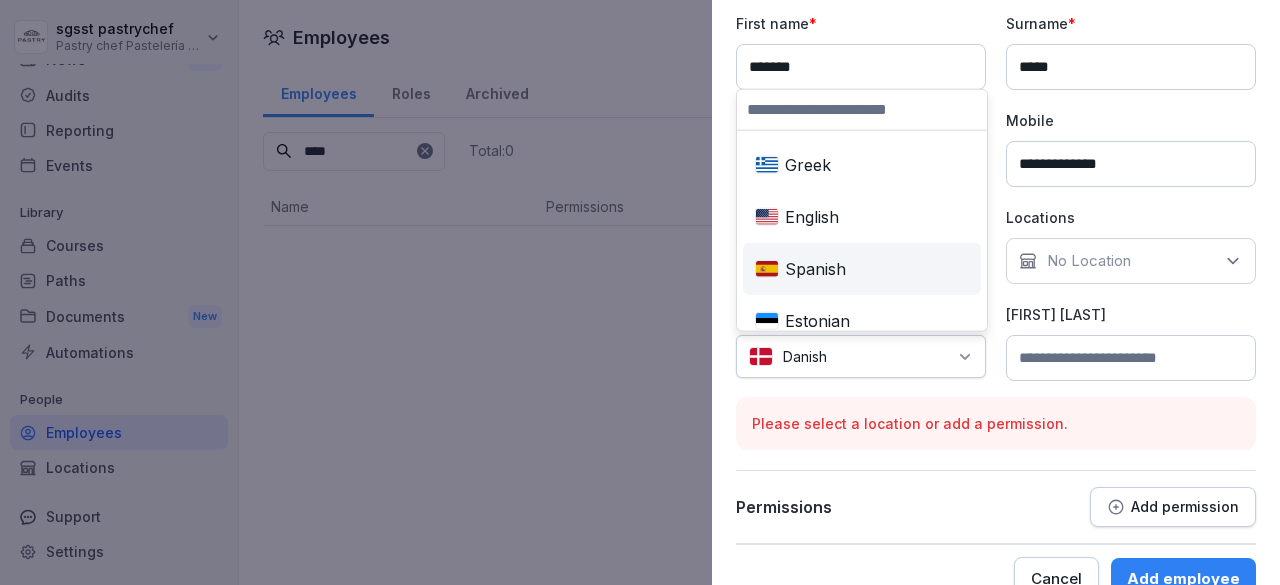 click on "Spanish" at bounding box center (862, 269) 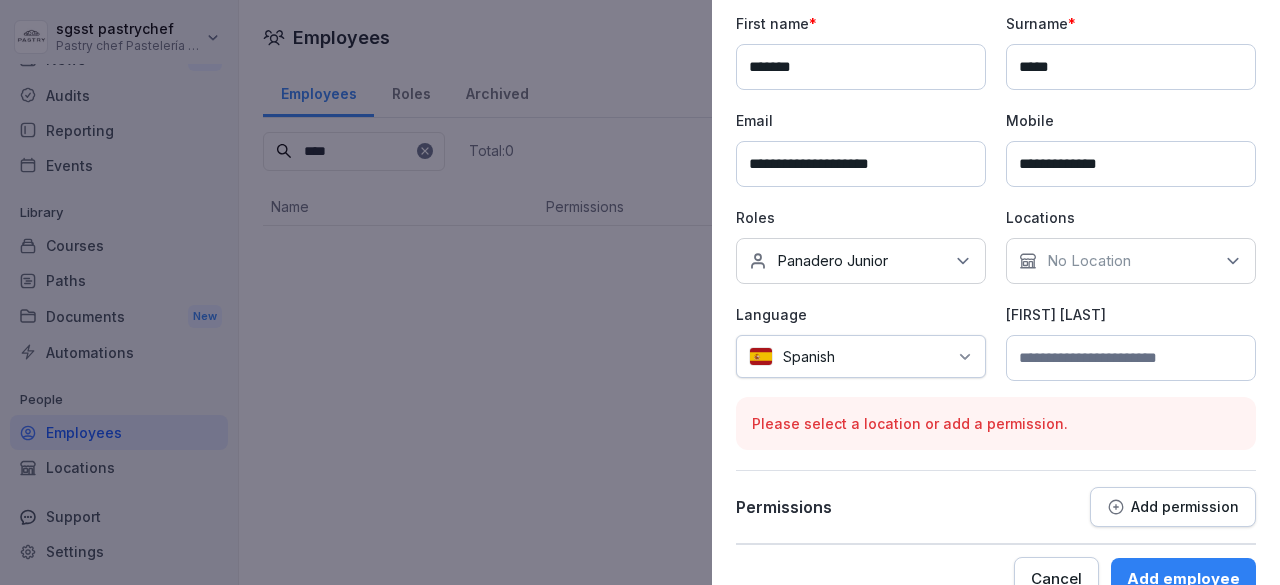 click on "Add employee" at bounding box center [1183, 579] 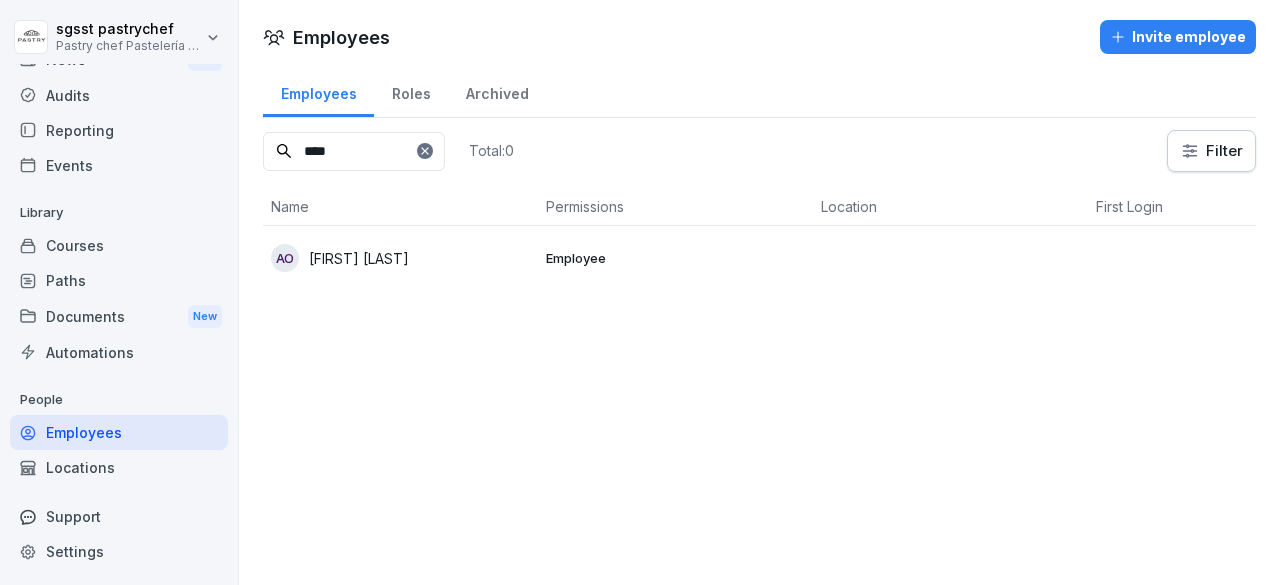 drag, startPoint x: 418, startPoint y: 137, endPoint x: 216, endPoint y: 129, distance: 202.15836 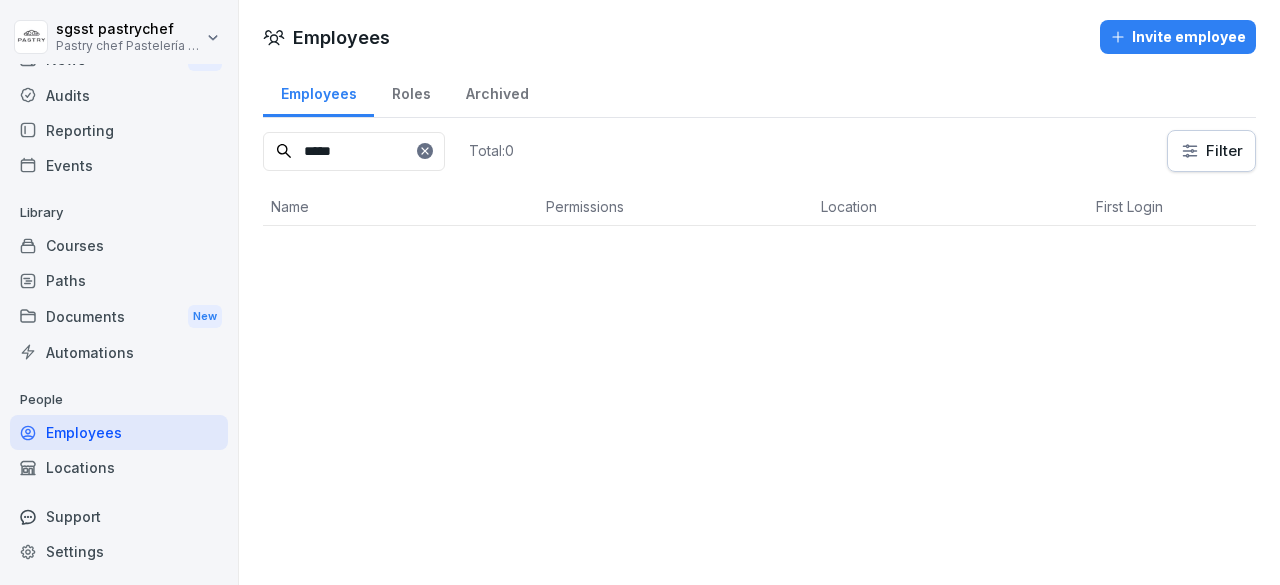 type on "*****" 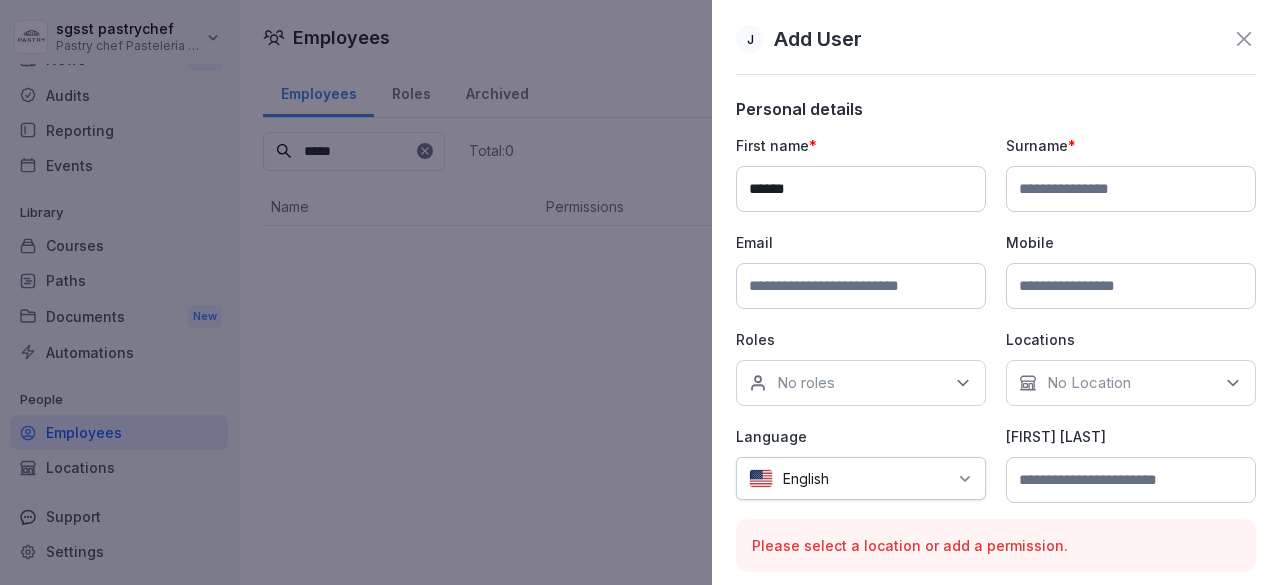 type on "******" 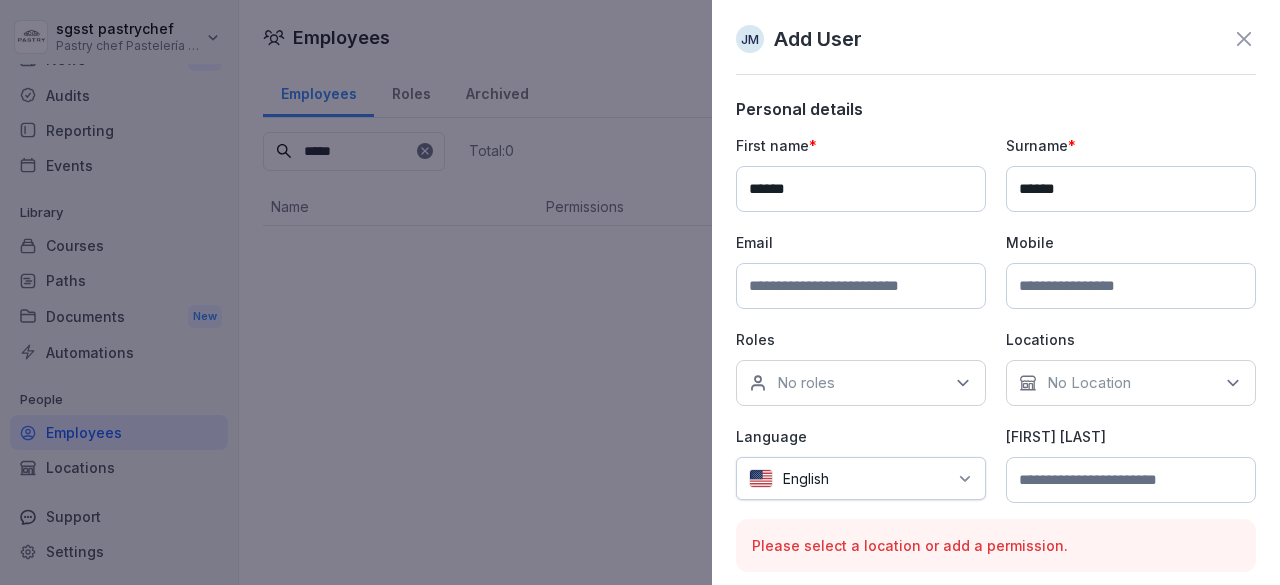 type on "******" 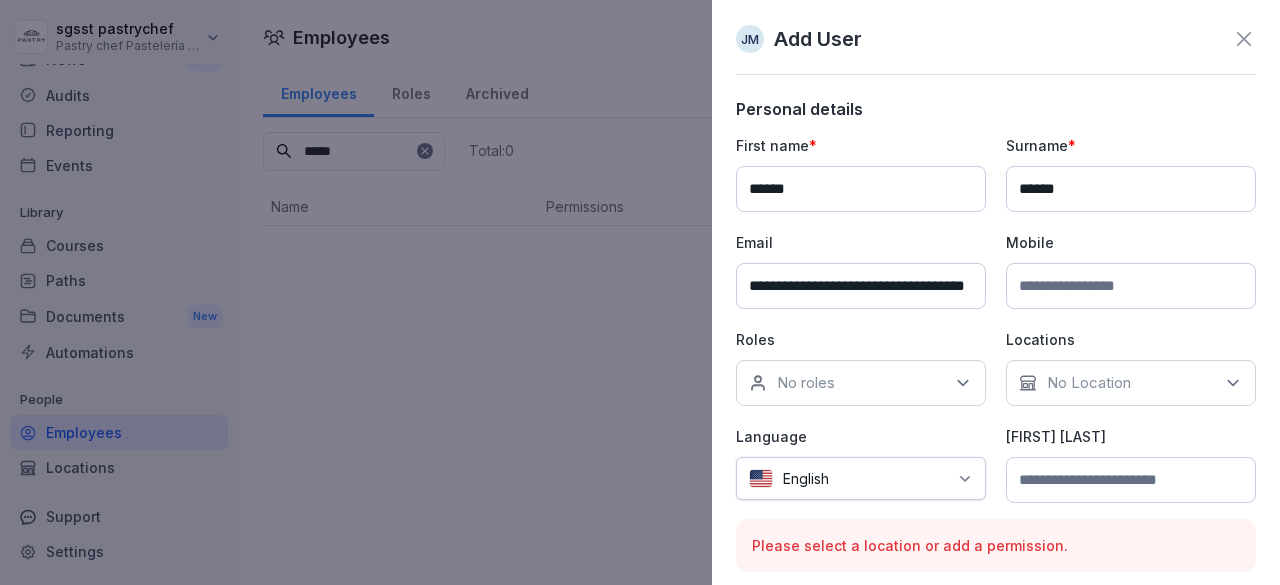scroll, scrollTop: 0, scrollLeft: 77, axis: horizontal 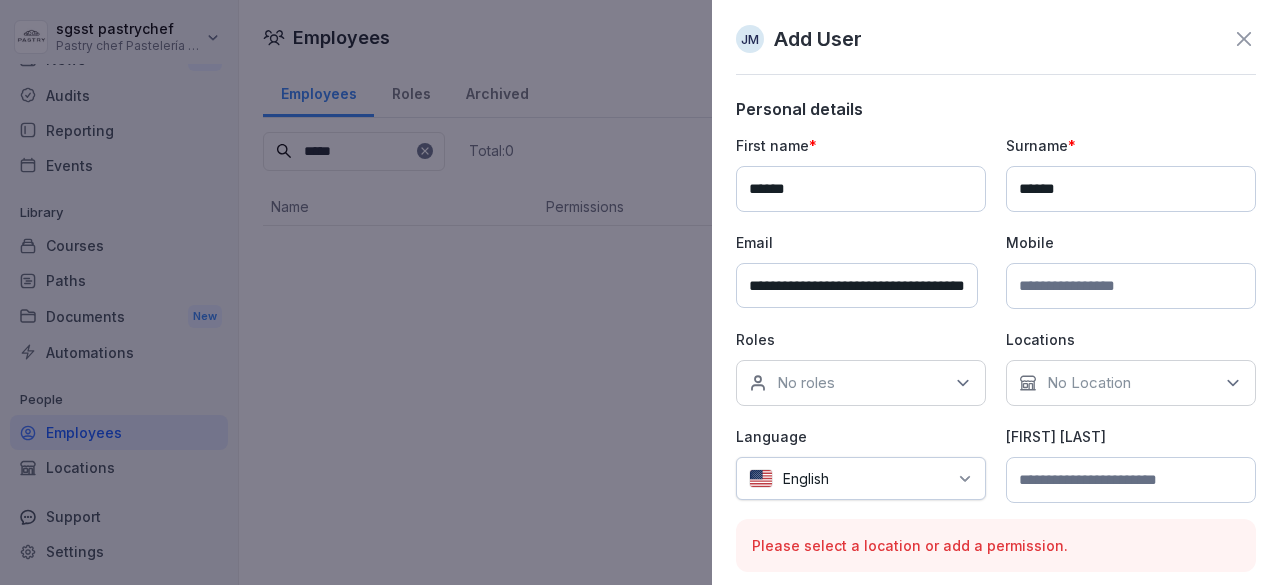 type on "**********" 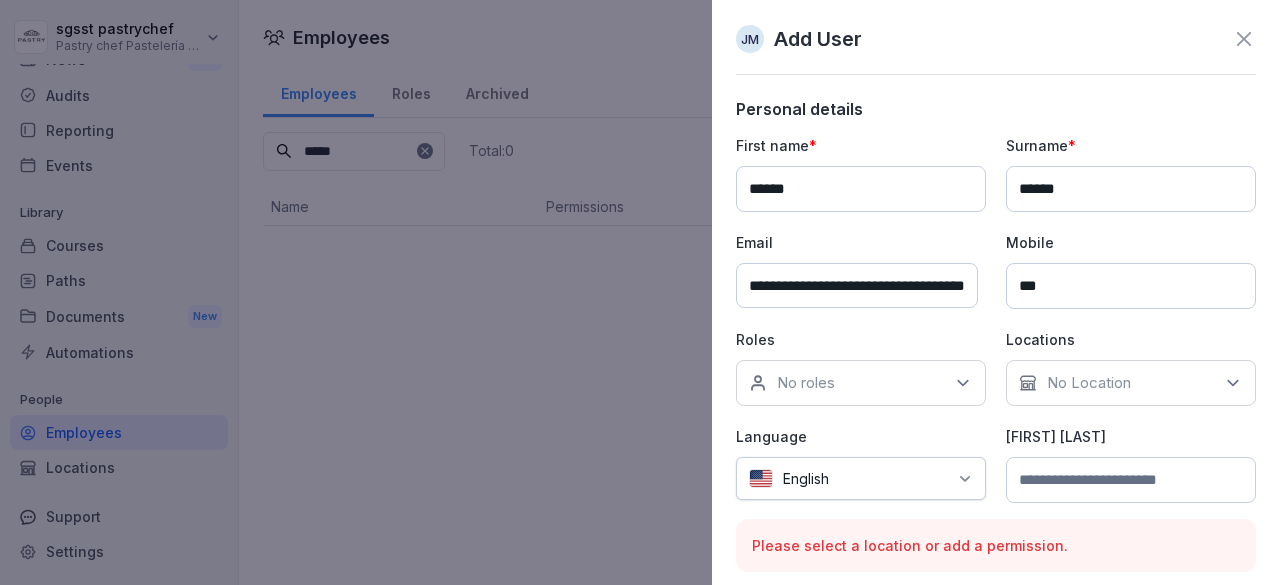 paste on "**********" 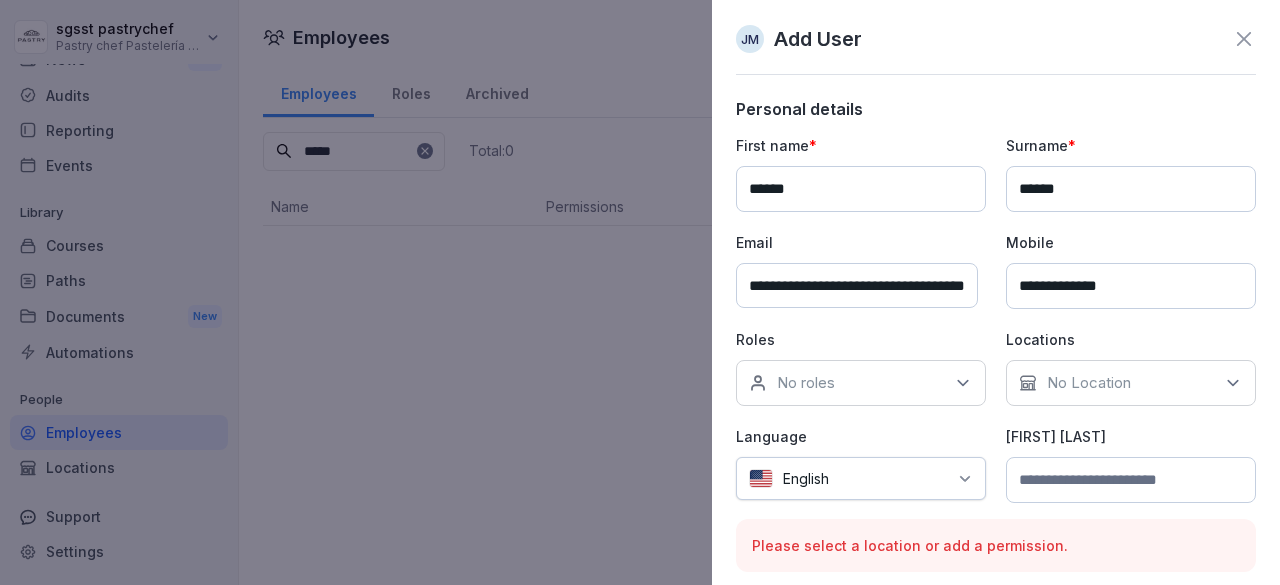 type on "**********" 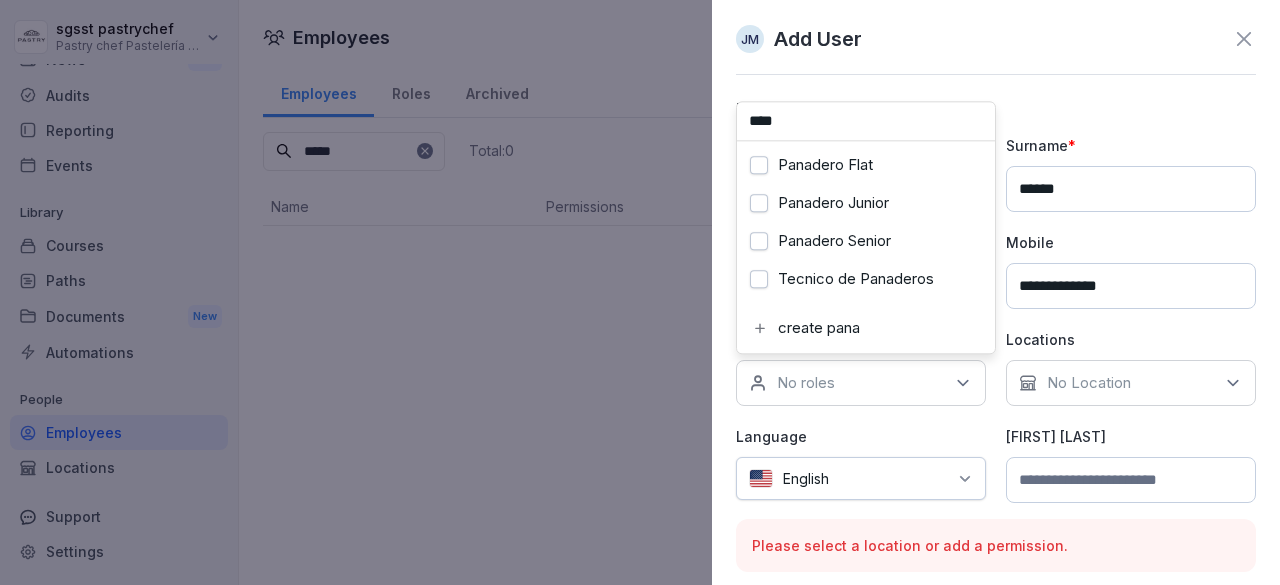 type on "****" 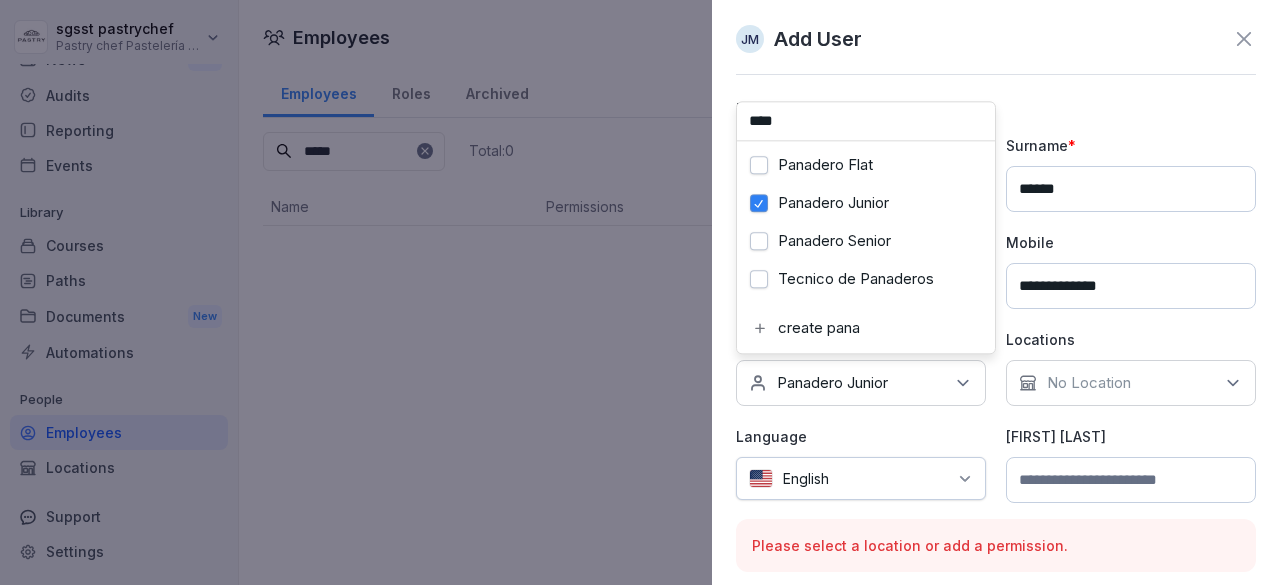 click at bounding box center [893, 478] 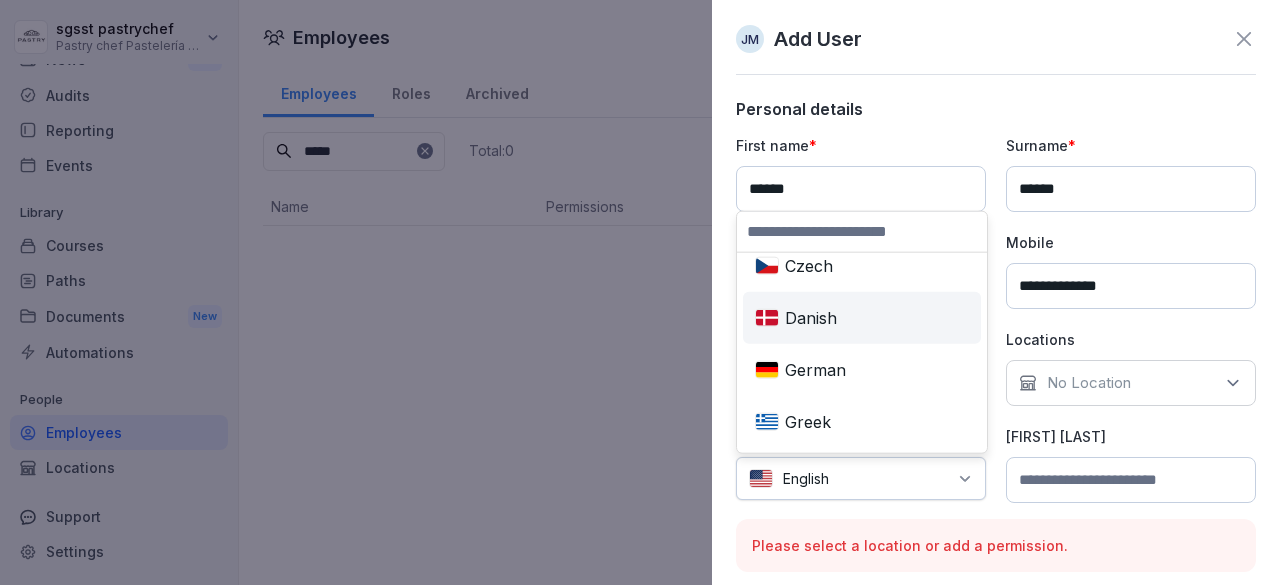scroll, scrollTop: 83, scrollLeft: 0, axis: vertical 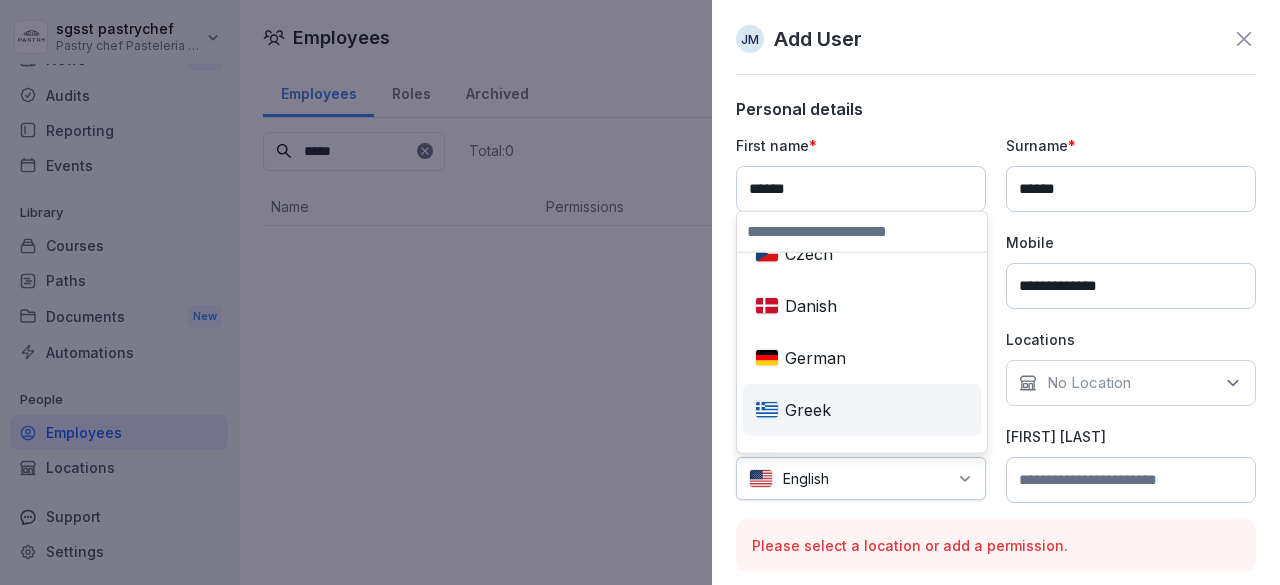 click on "Greek" at bounding box center [862, 410] 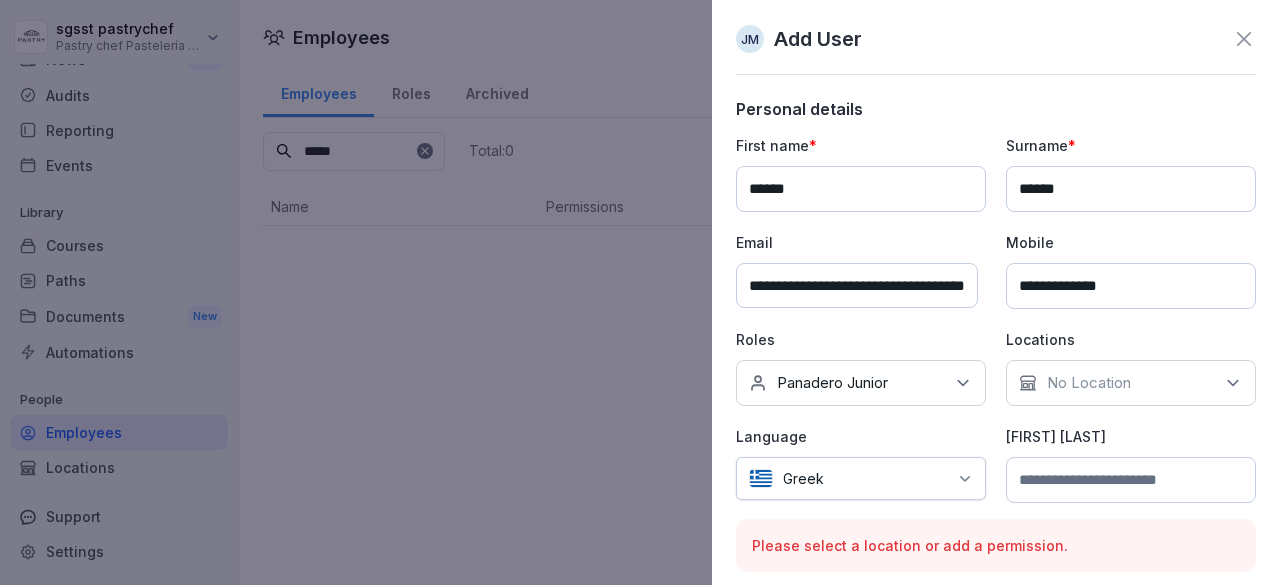 scroll, scrollTop: 26, scrollLeft: 0, axis: vertical 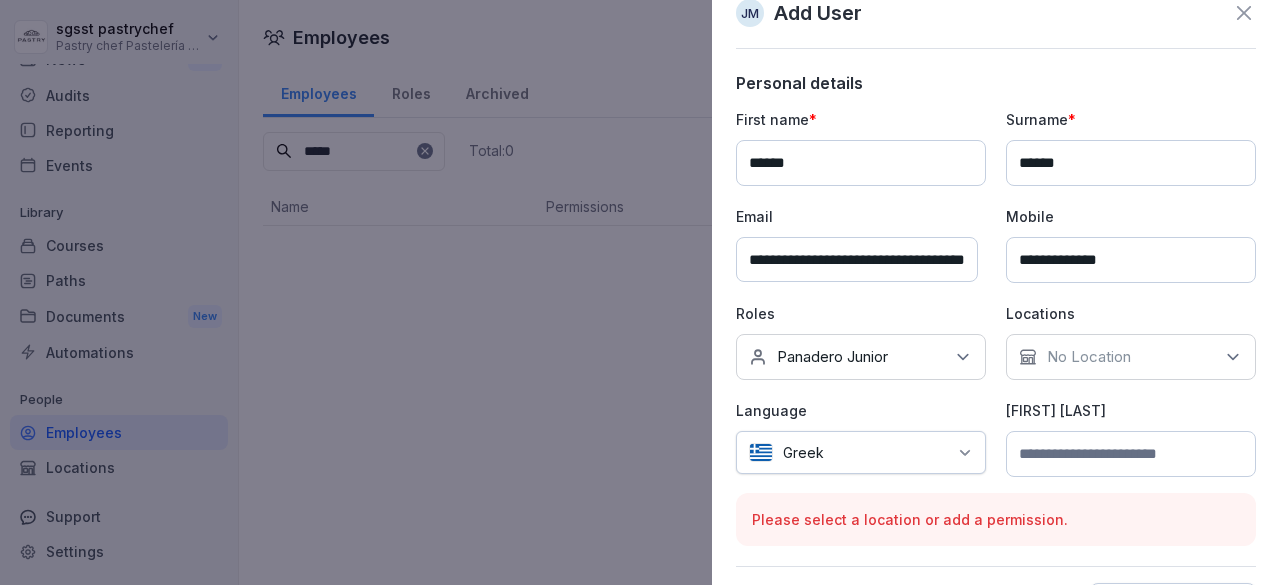 click on "Language Greek" at bounding box center [861, 438] 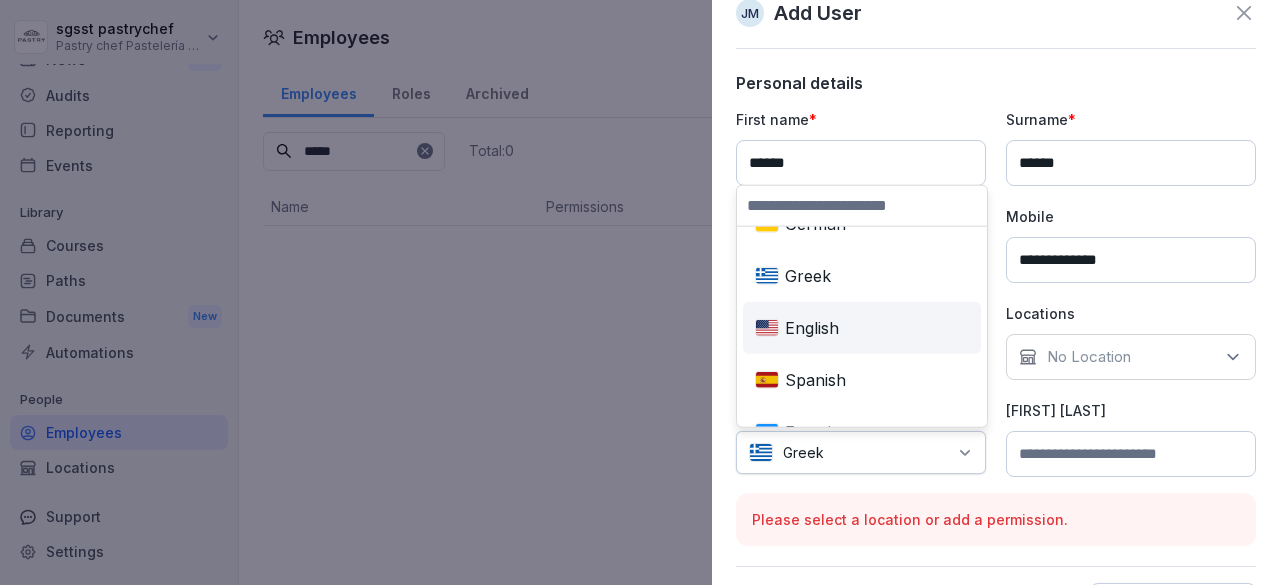 scroll, scrollTop: 192, scrollLeft: 0, axis: vertical 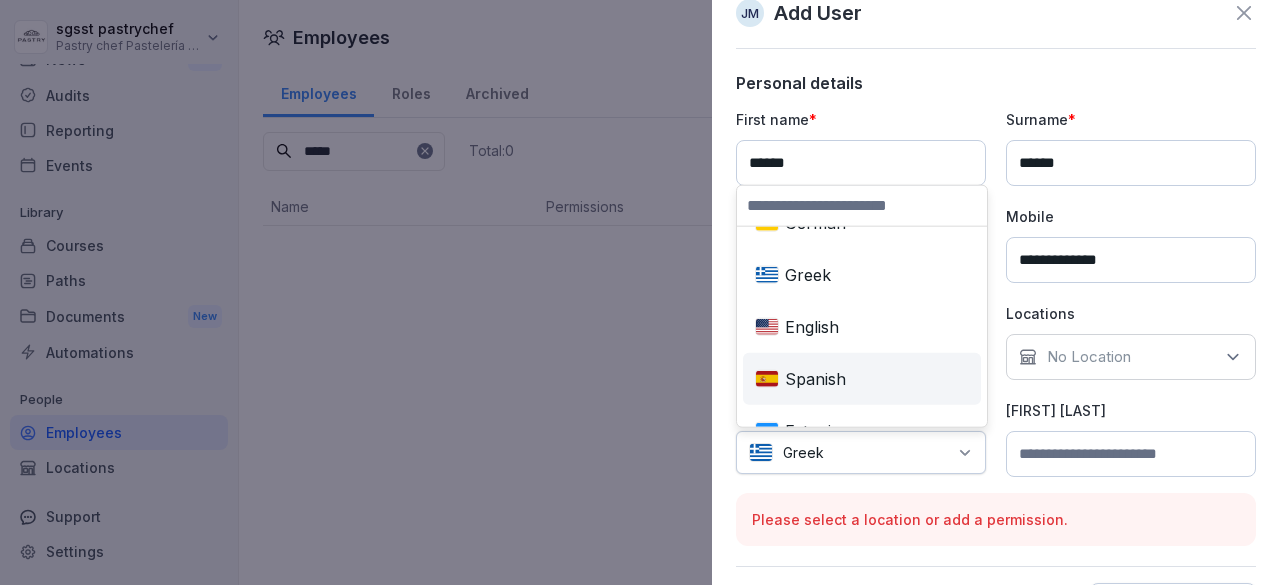 click on "Spanish" at bounding box center [862, 379] 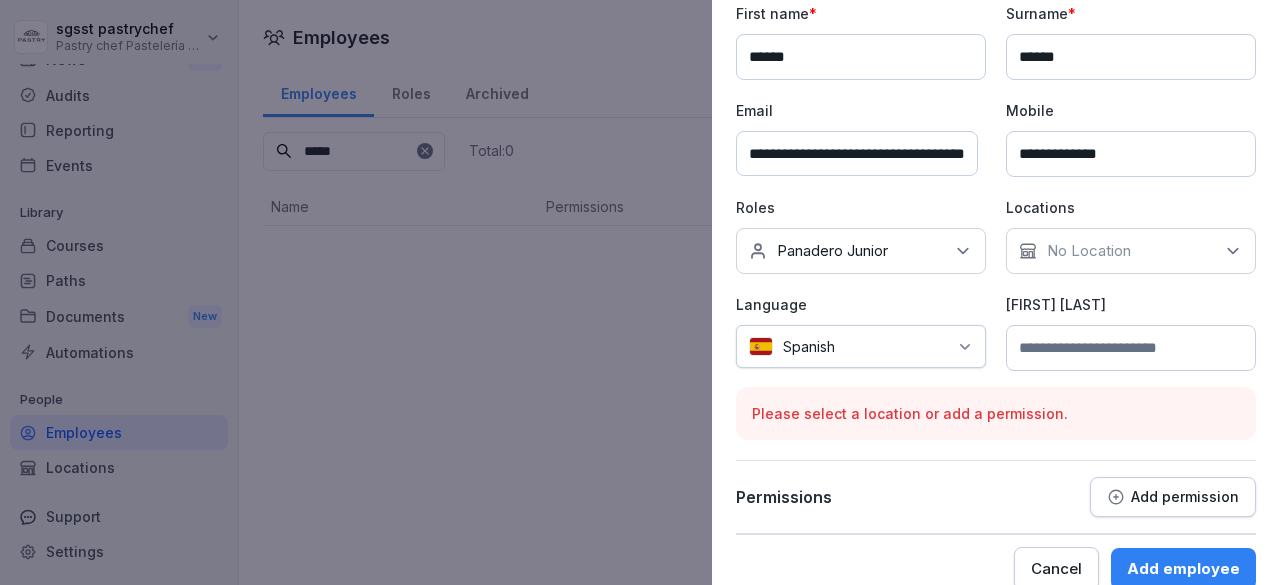scroll, scrollTop: 132, scrollLeft: 0, axis: vertical 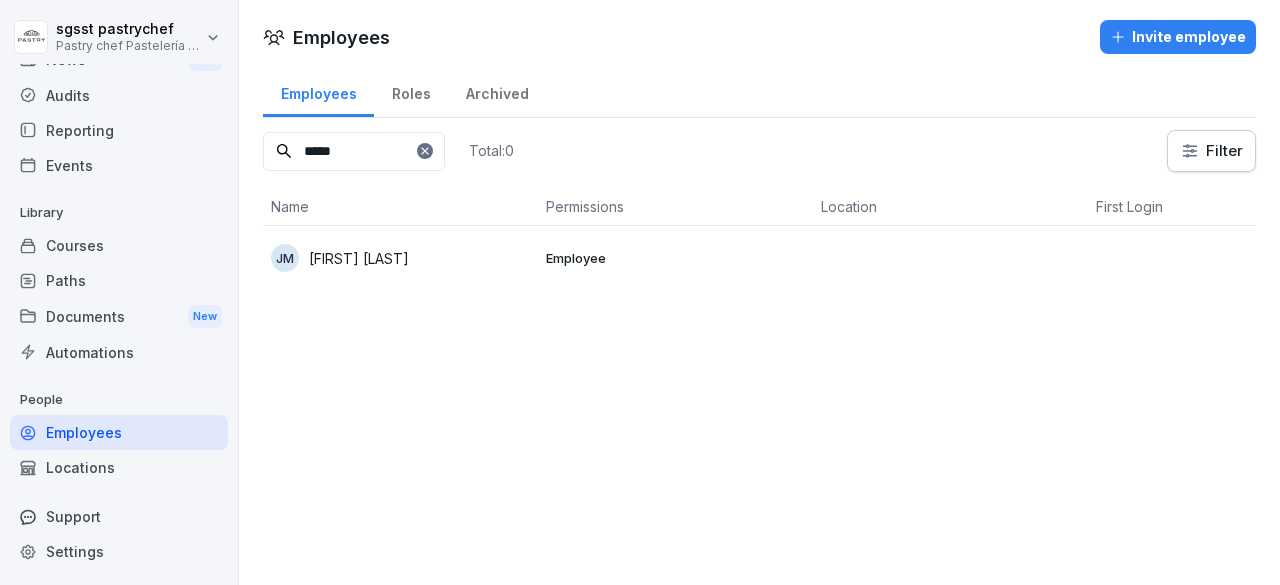 drag, startPoint x: 397, startPoint y: 135, endPoint x: 280, endPoint y: 141, distance: 117.15375 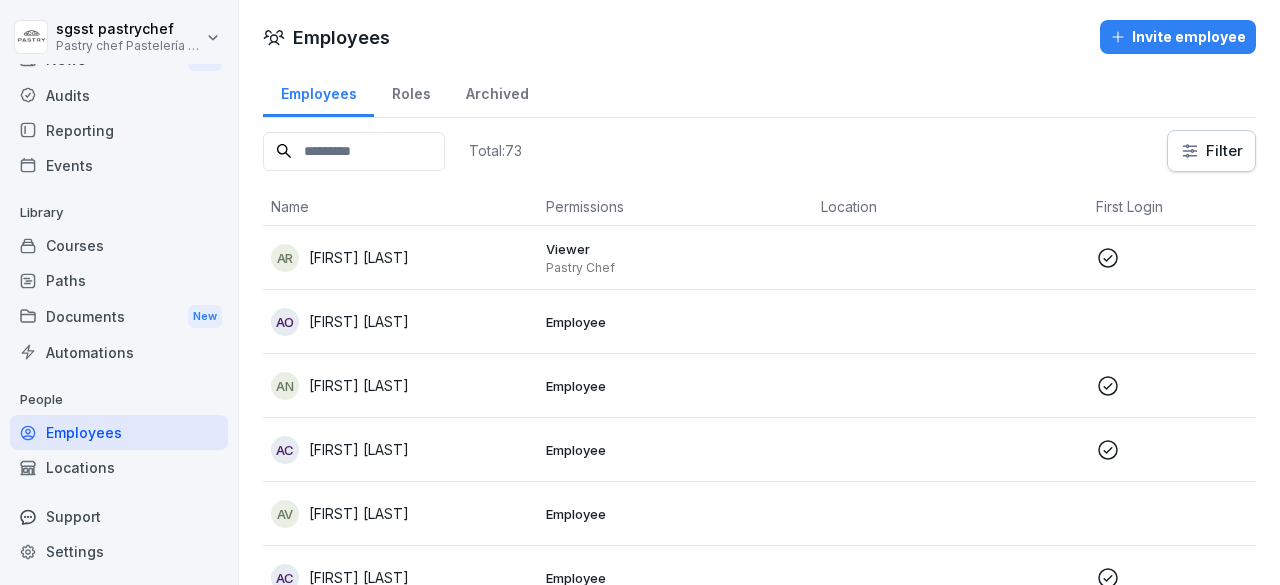 type 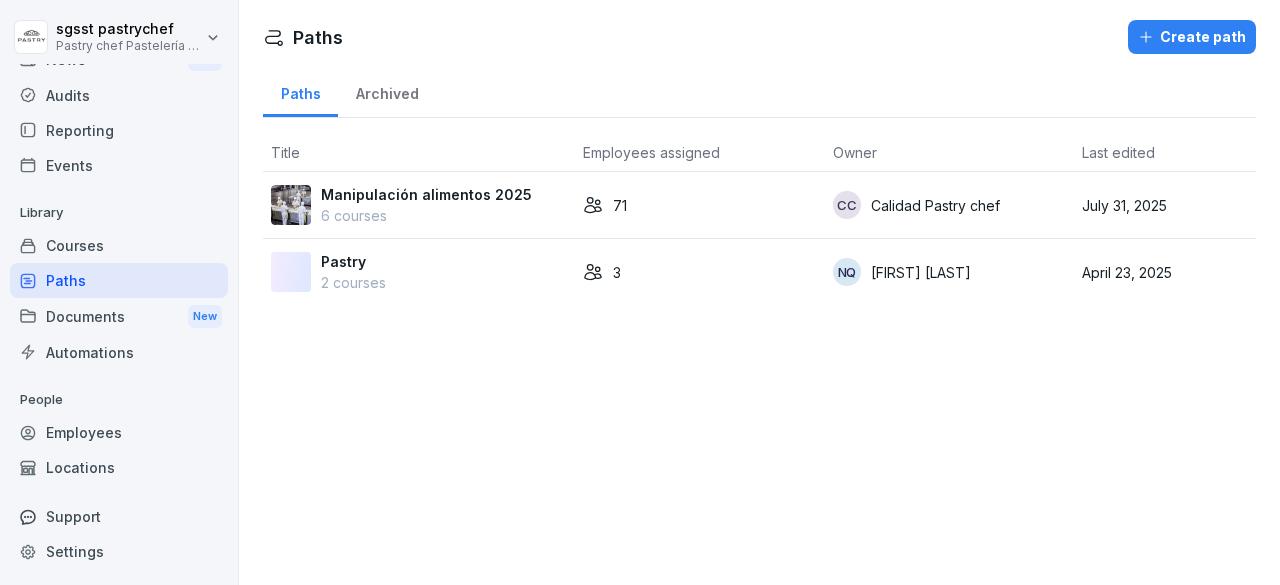click on "6 courses" at bounding box center [426, 215] 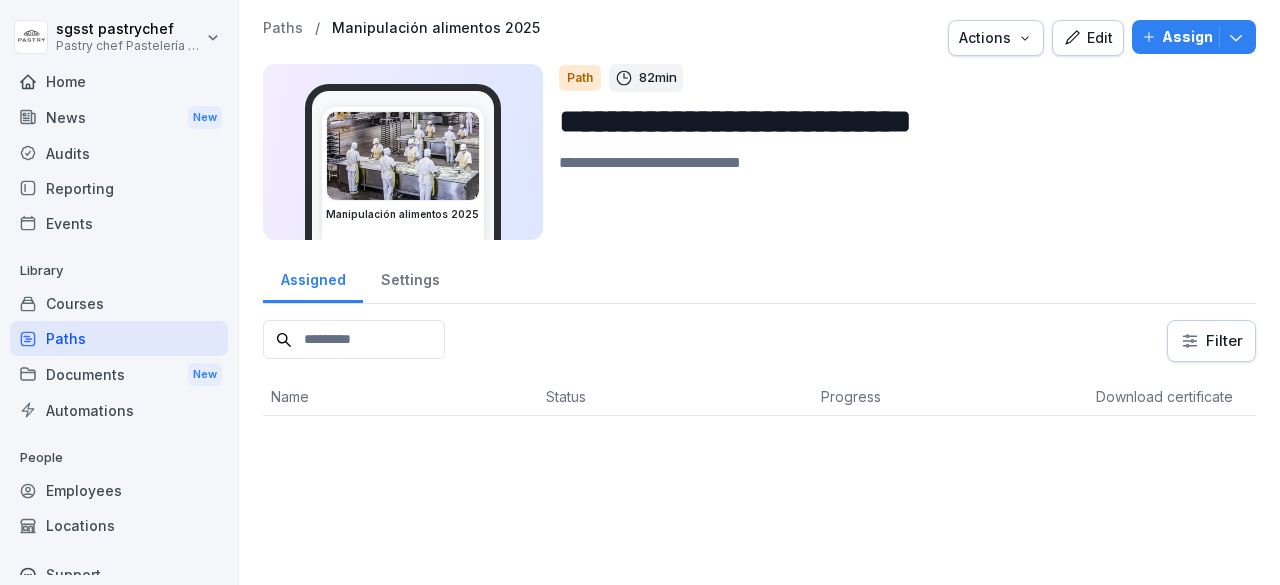 scroll, scrollTop: 0, scrollLeft: 0, axis: both 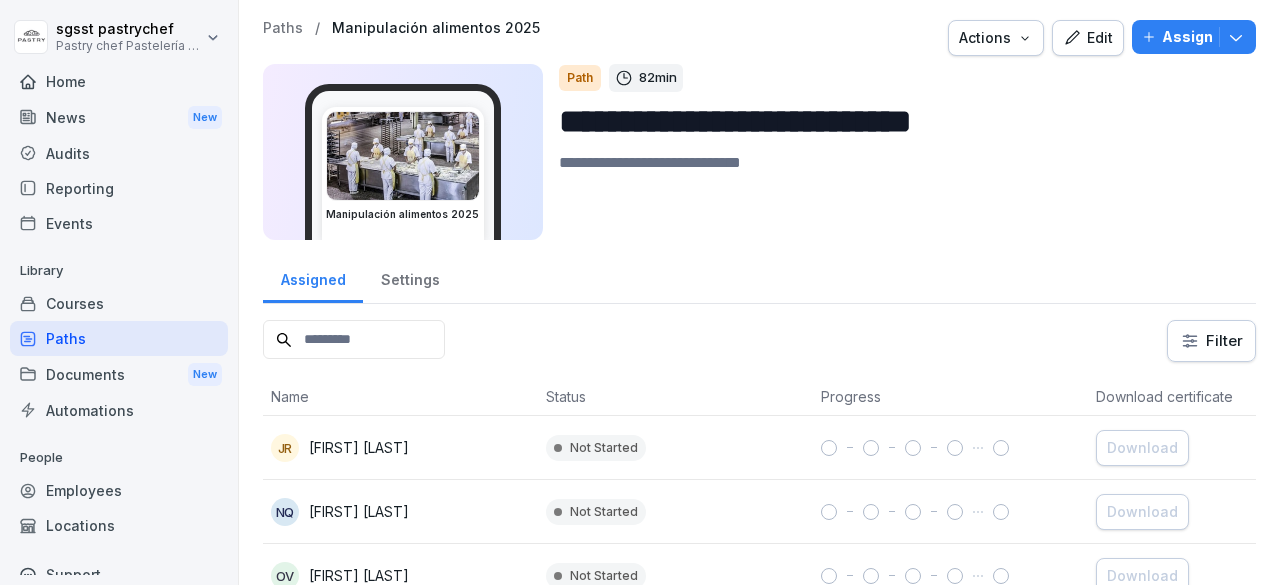 click on "Assign" at bounding box center (1187, 37) 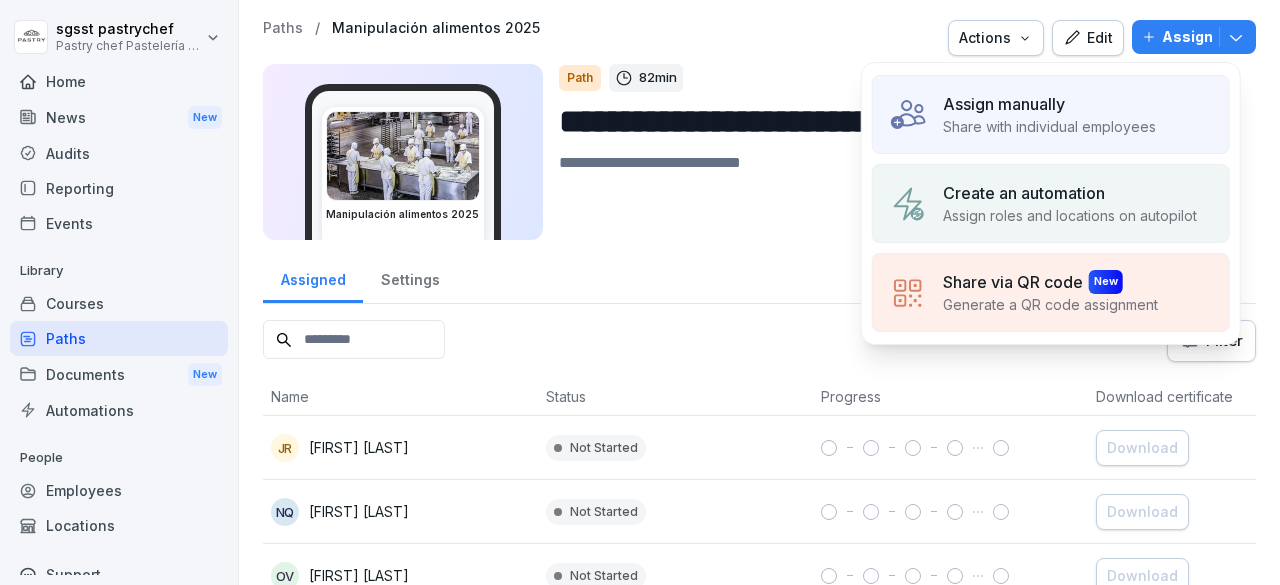 click on "Share with individual employees" at bounding box center (1049, 126) 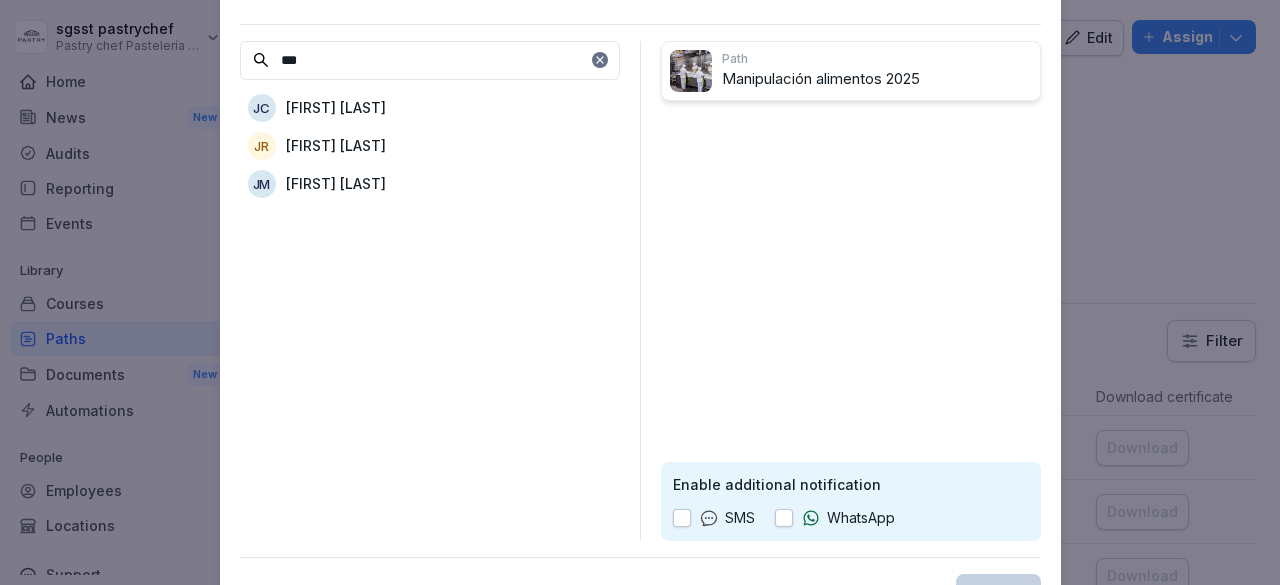 click on "JM Jhonny Medina" at bounding box center [430, 184] 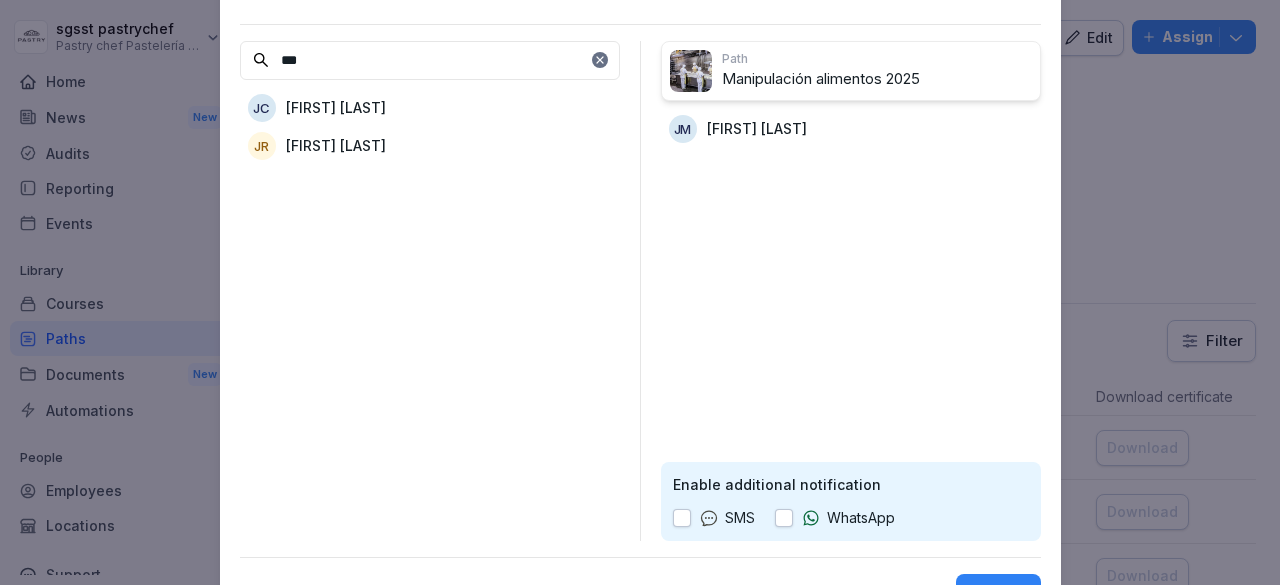 click on "***" at bounding box center [430, 60] 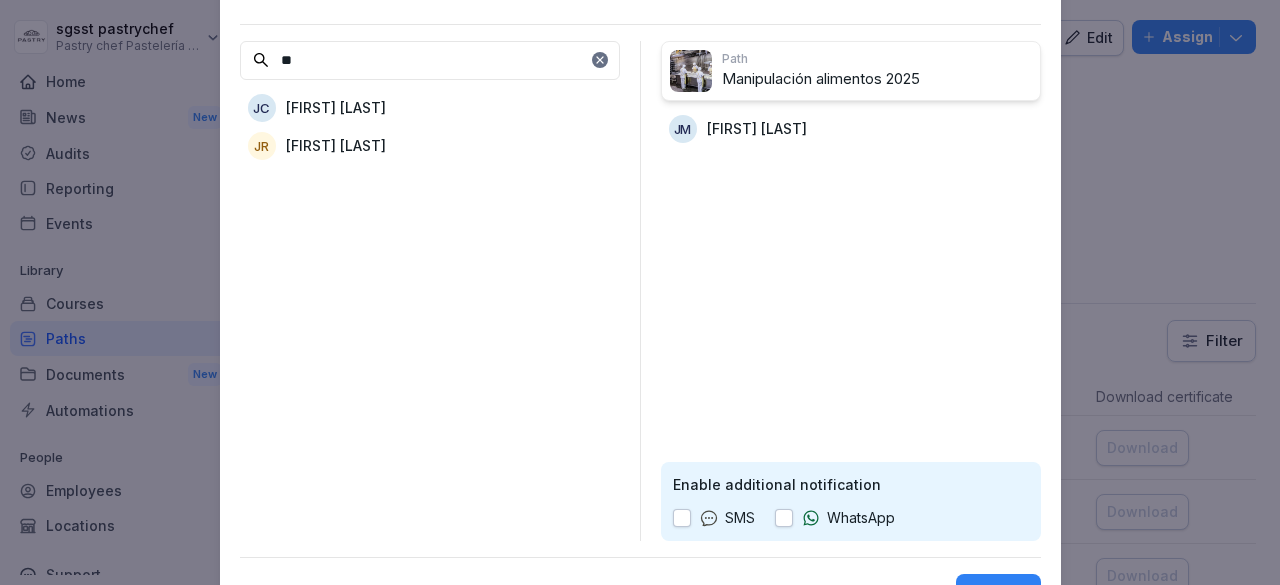 type on "*" 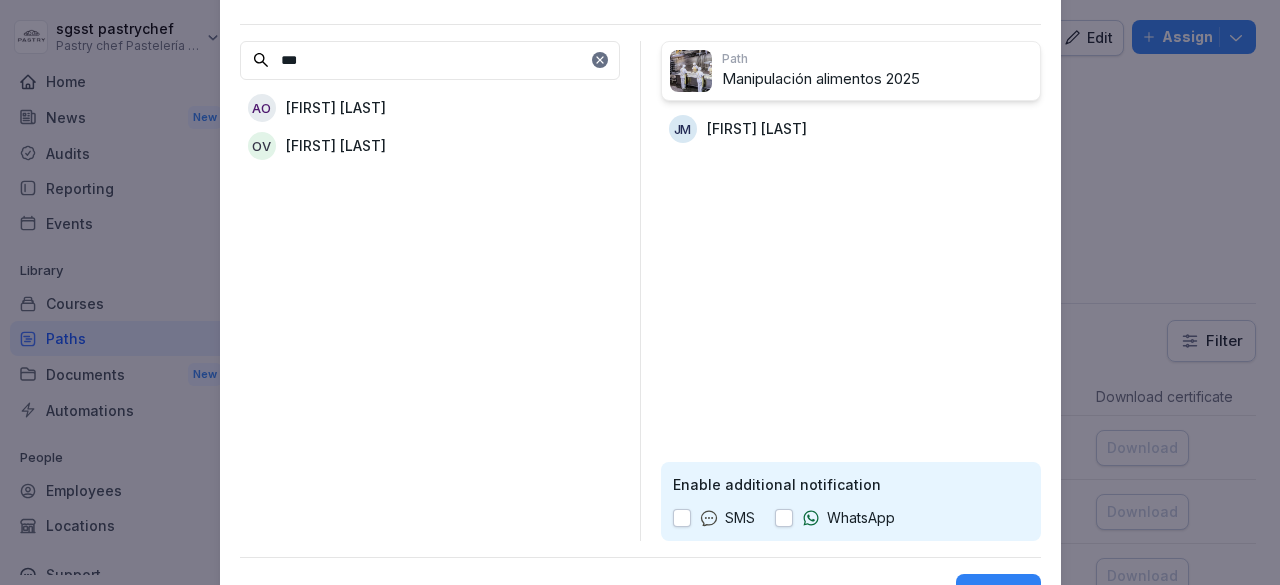 type on "***" 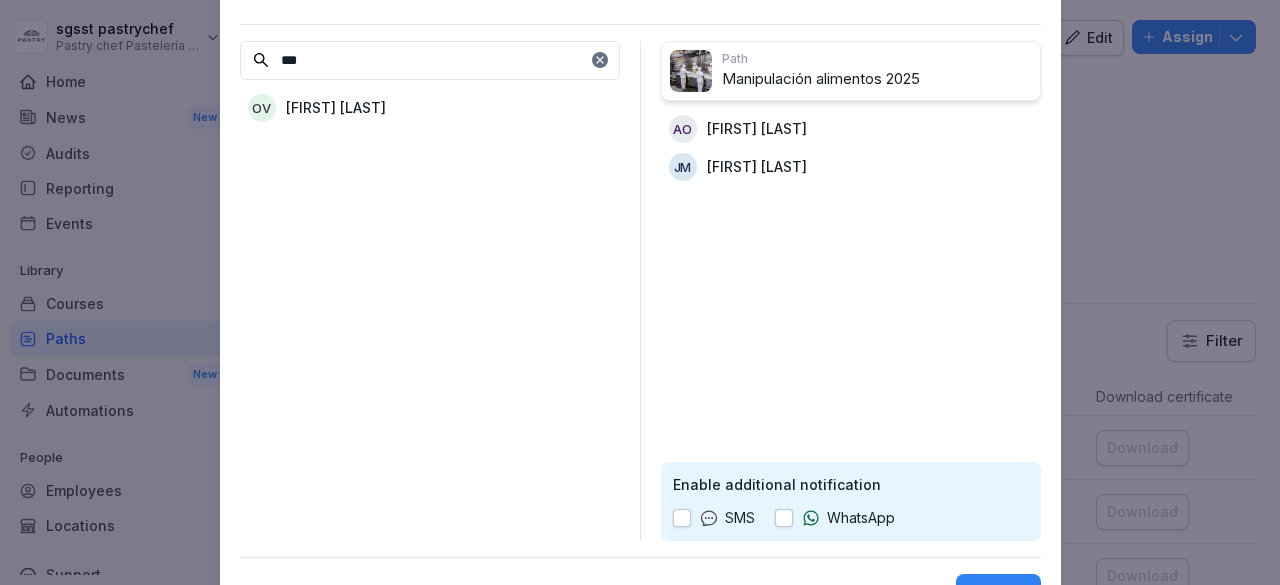 click at bounding box center (682, 518) 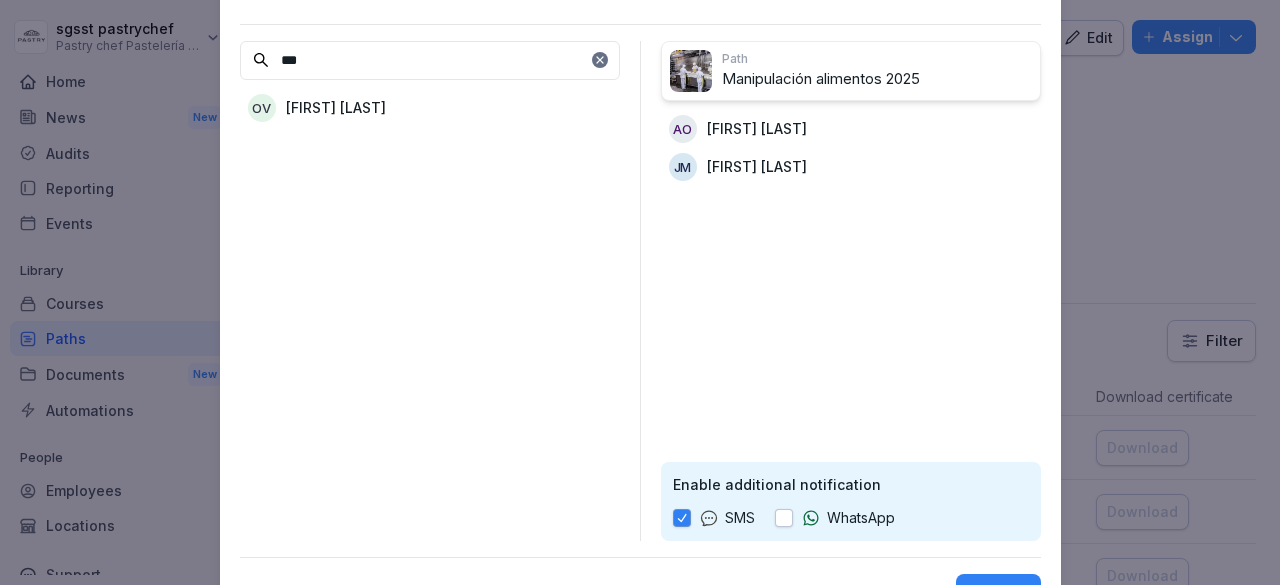 click at bounding box center [784, 518] 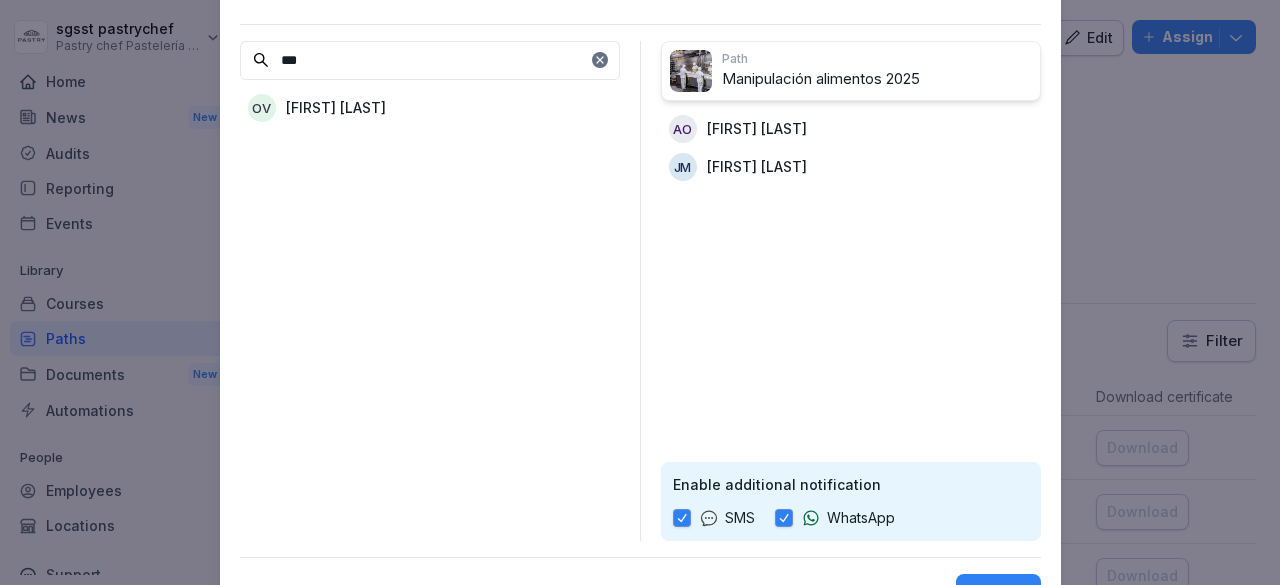 click on "Assign" at bounding box center [998, 595] 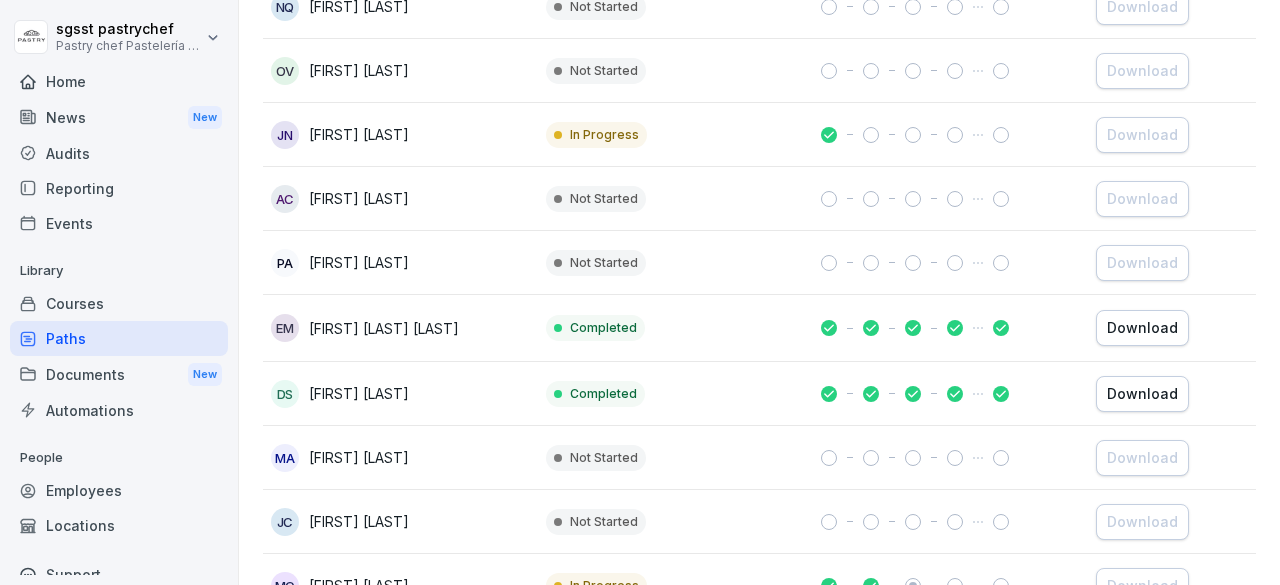 scroll, scrollTop: 0, scrollLeft: 0, axis: both 